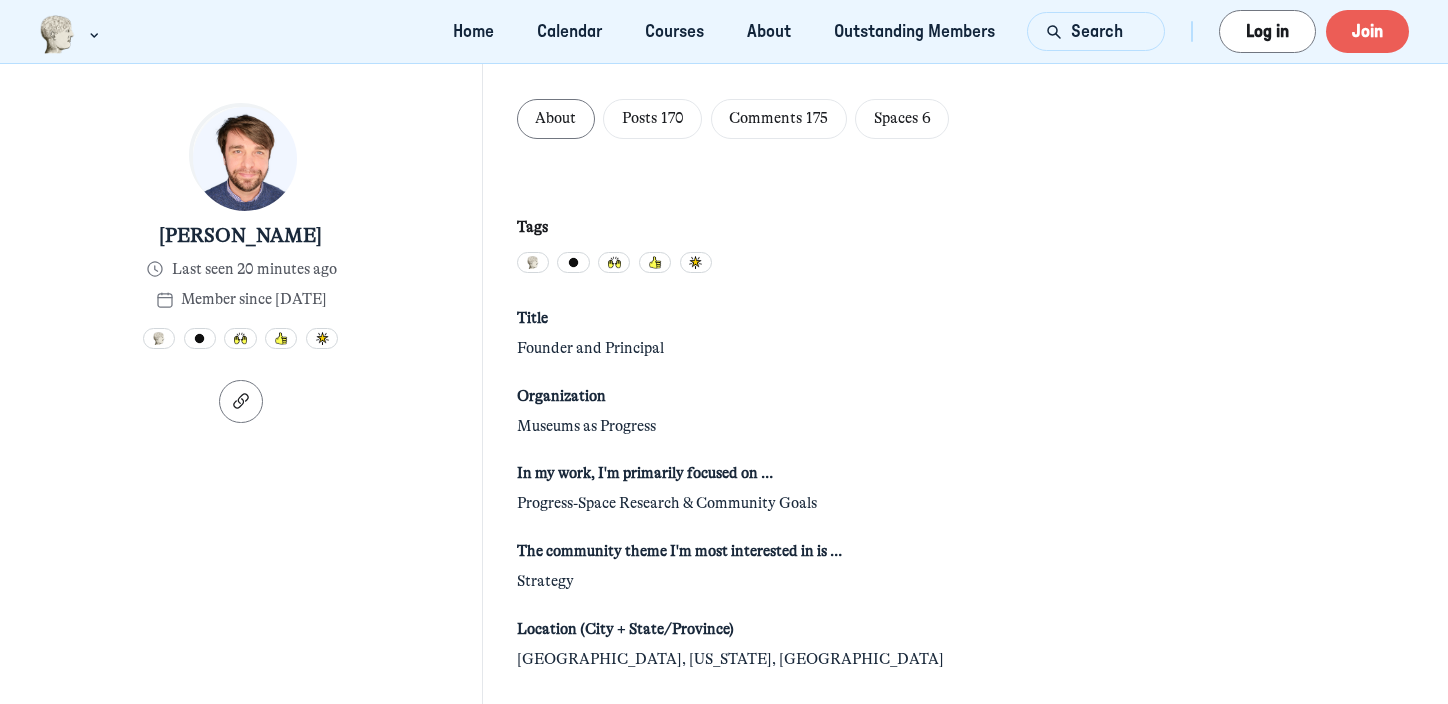 scroll, scrollTop: 0, scrollLeft: 0, axis: both 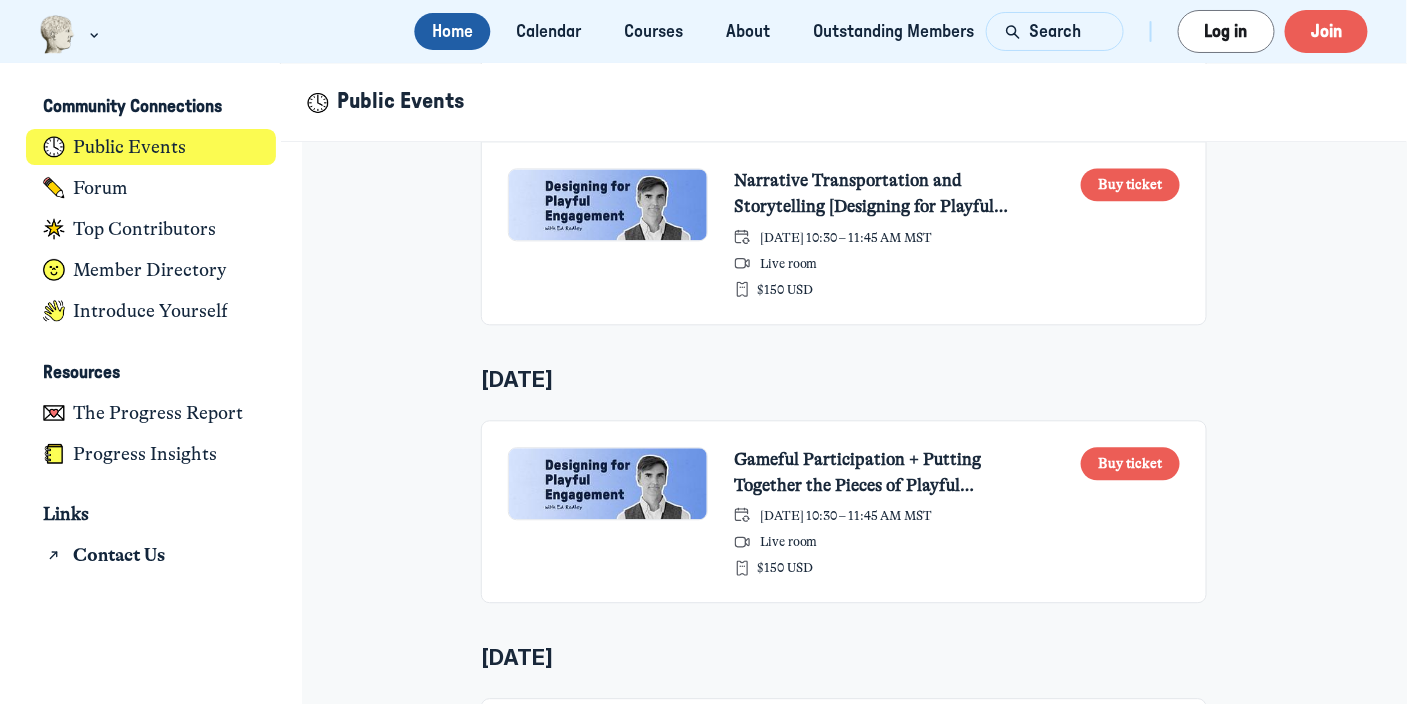 click on "Narrative Transportation and Storytelling [Designing for Playful Engagement]" at bounding box center (887, 194) 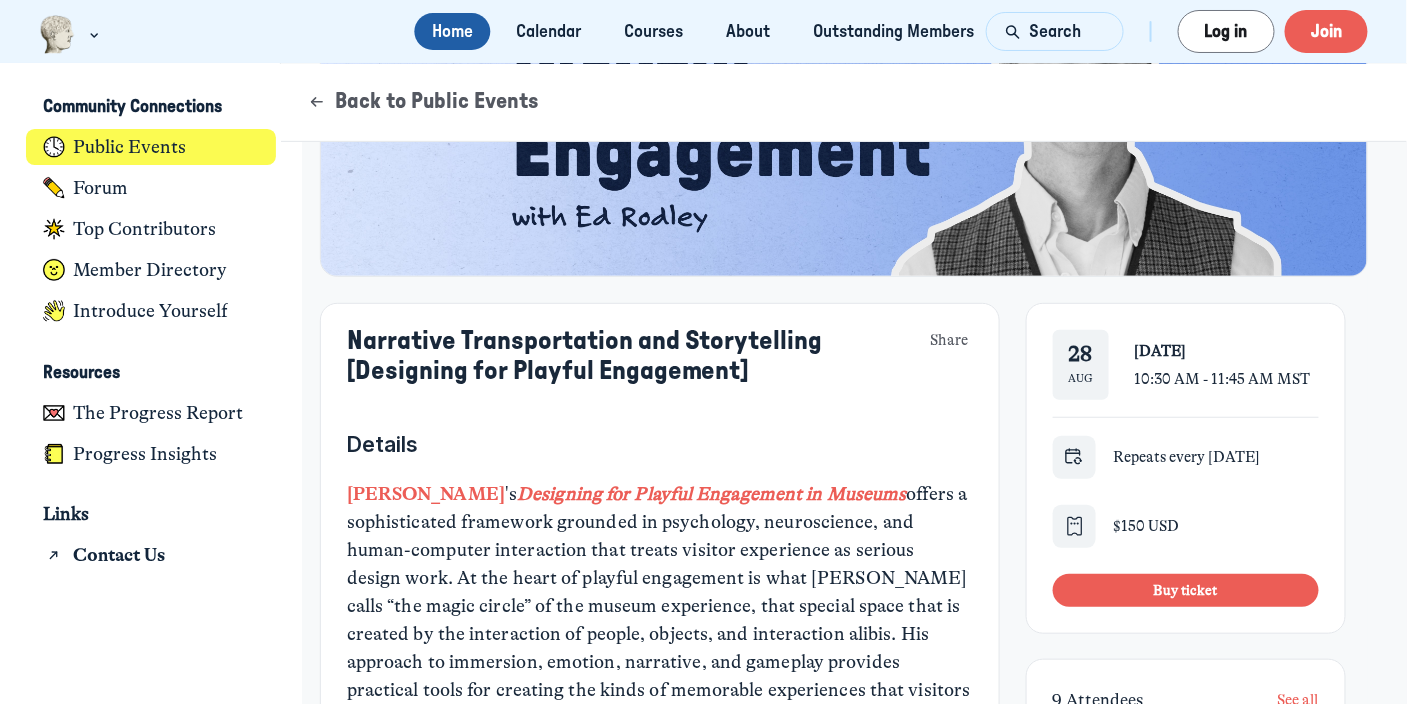 scroll, scrollTop: 0, scrollLeft: 0, axis: both 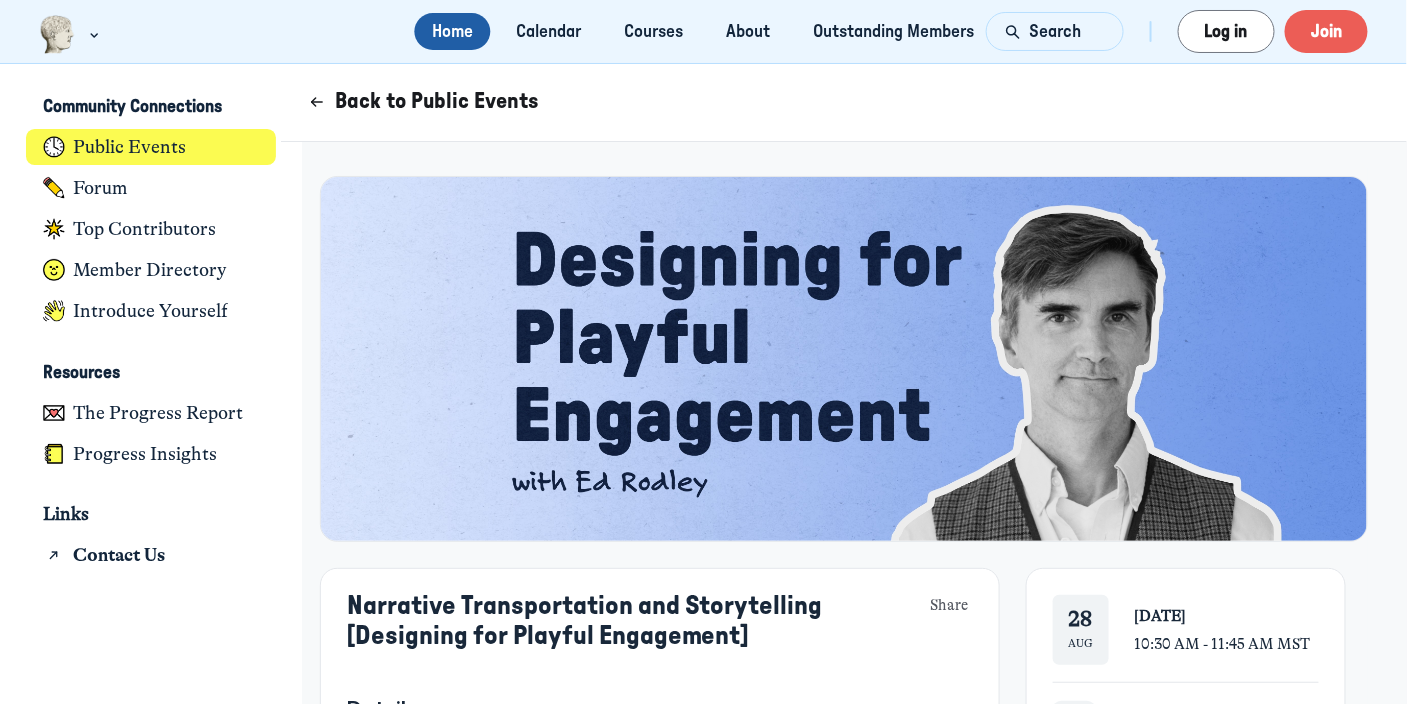 click 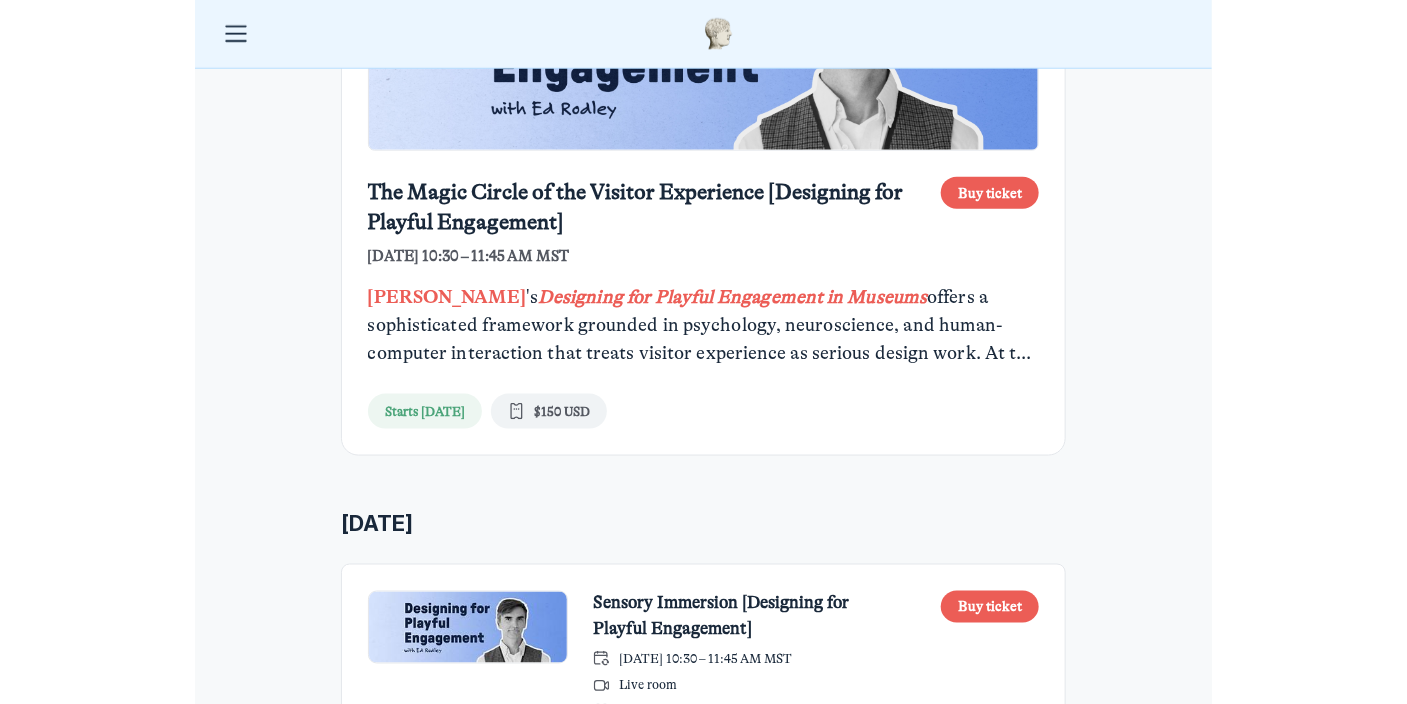 scroll, scrollTop: 816, scrollLeft: 0, axis: vertical 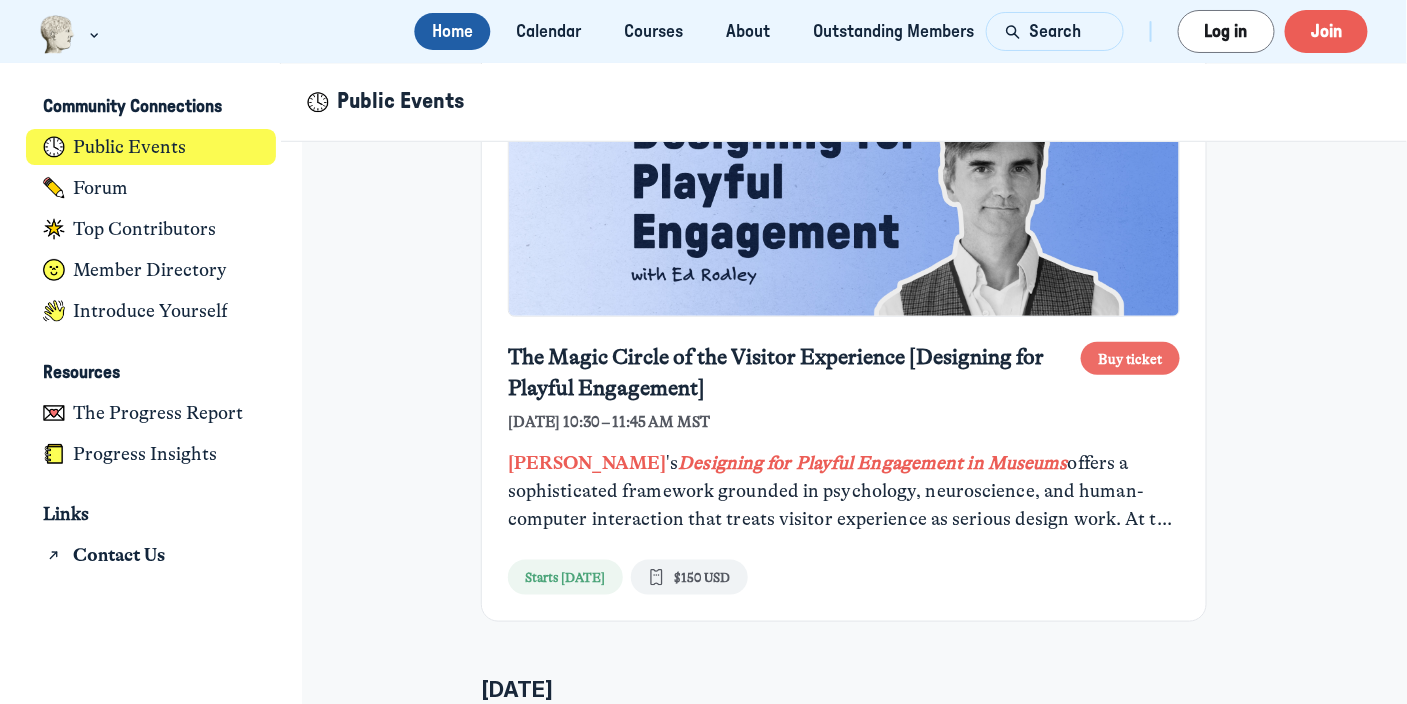 click on "Buy ticket" at bounding box center (1130, 358) 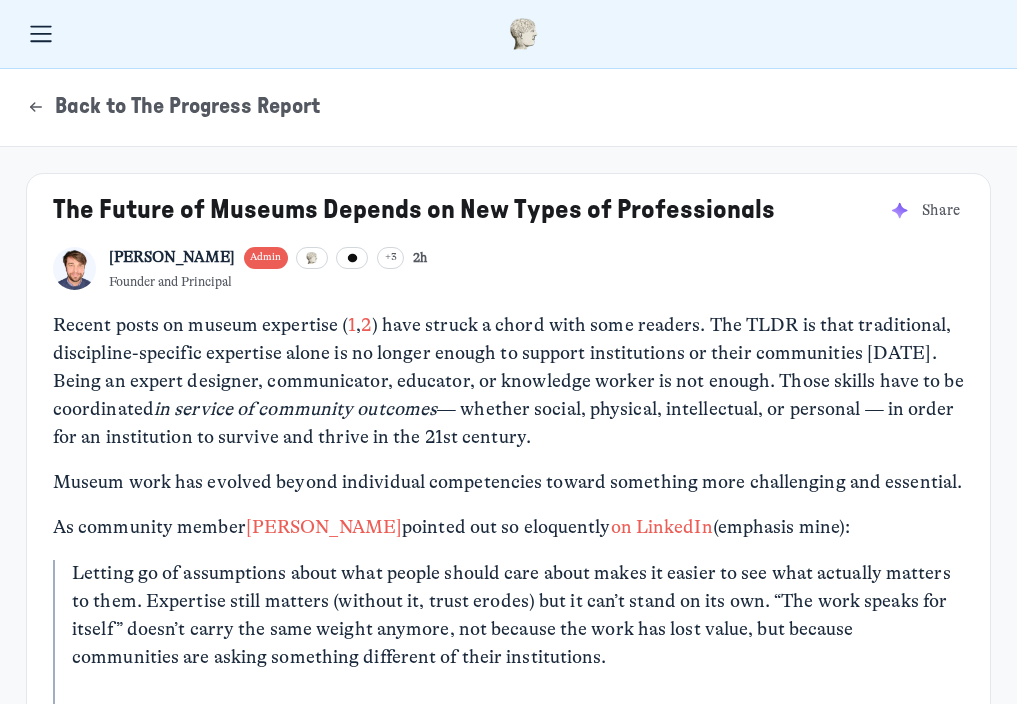 scroll, scrollTop: 0, scrollLeft: 0, axis: both 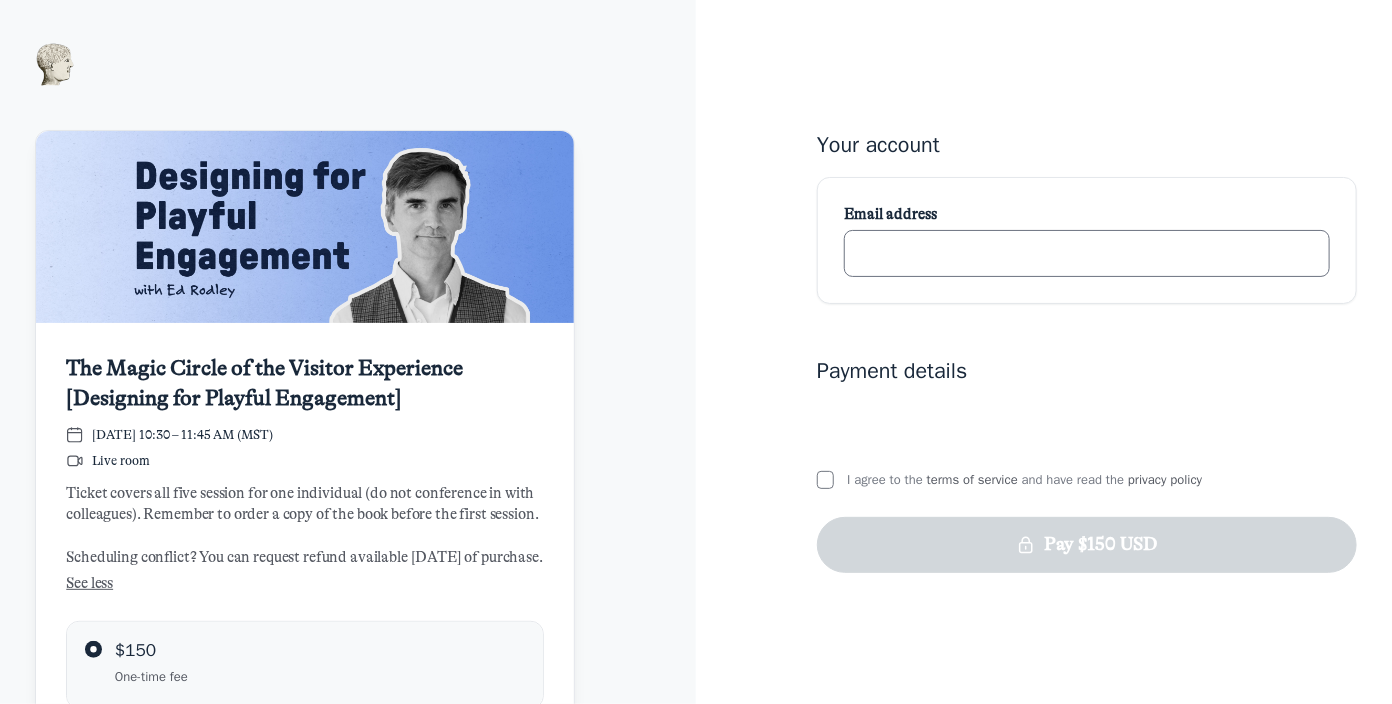 click 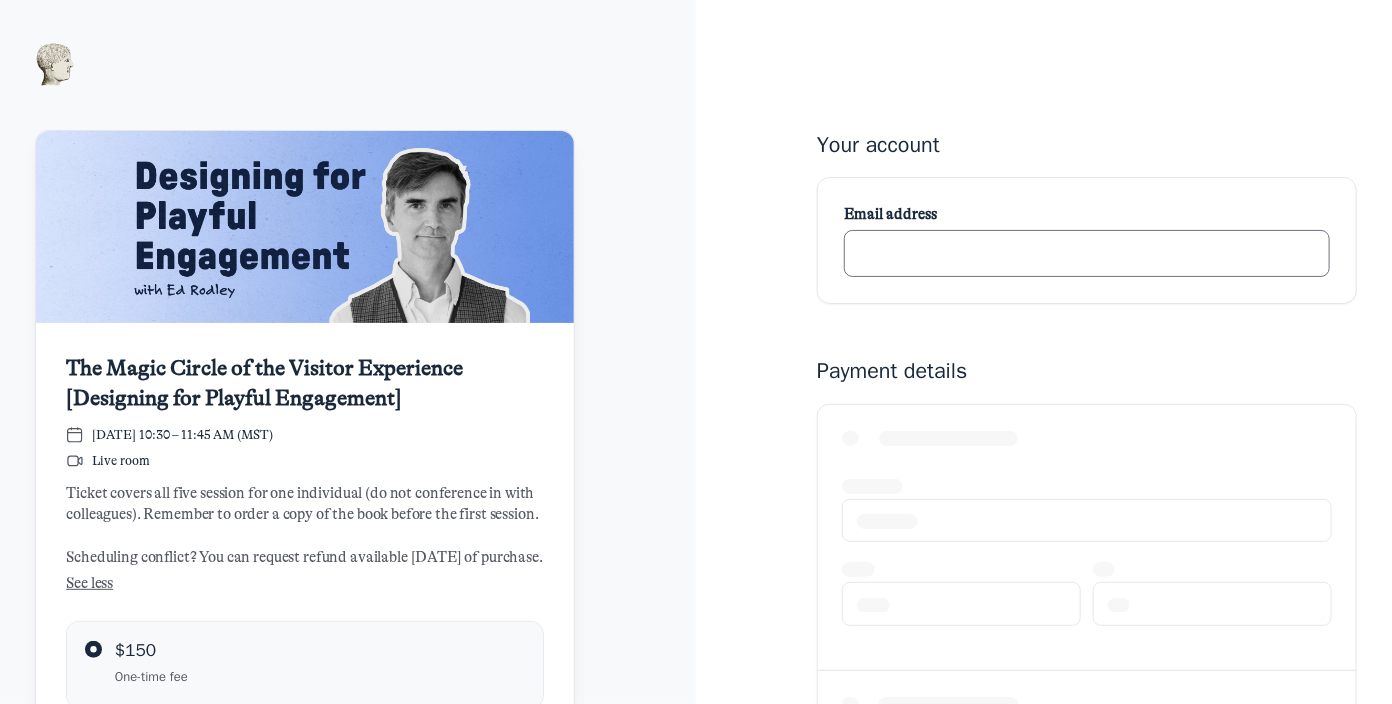 type on "Laura.Andrew@Phoenix.gov" 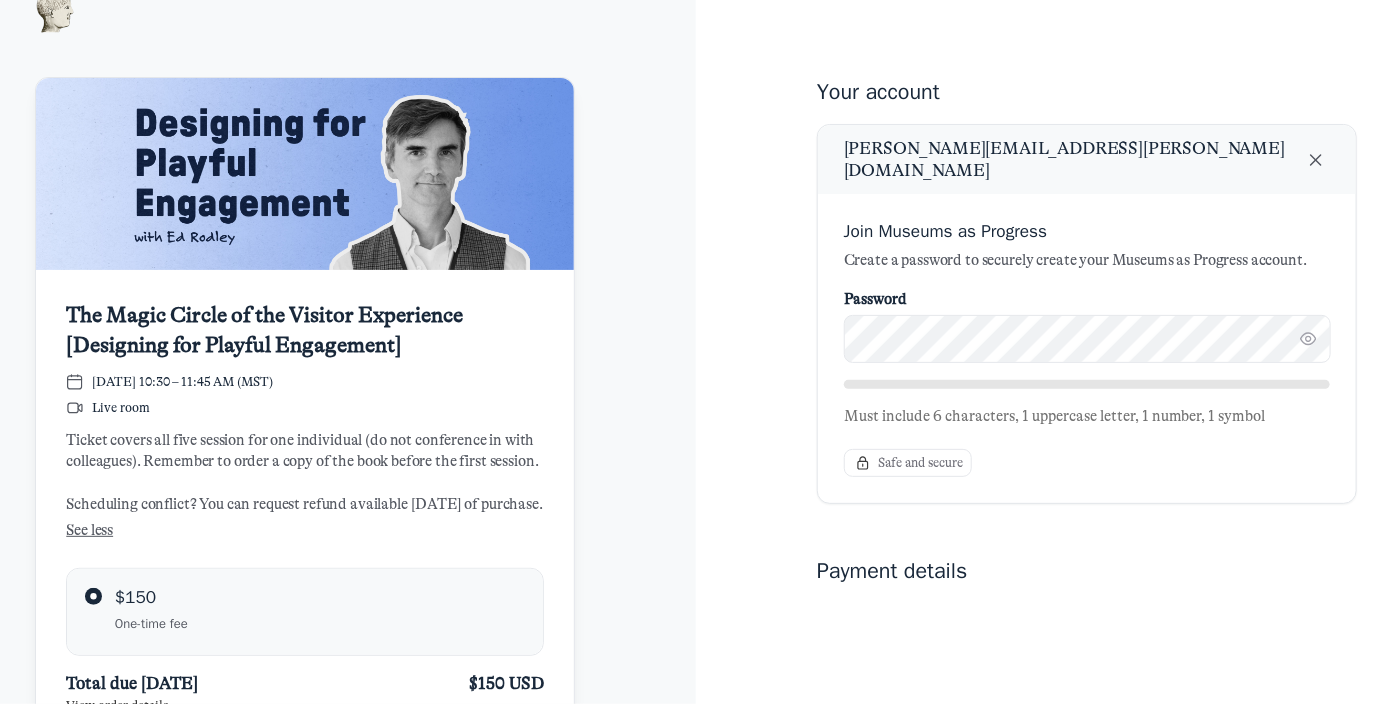 scroll, scrollTop: 99, scrollLeft: 0, axis: vertical 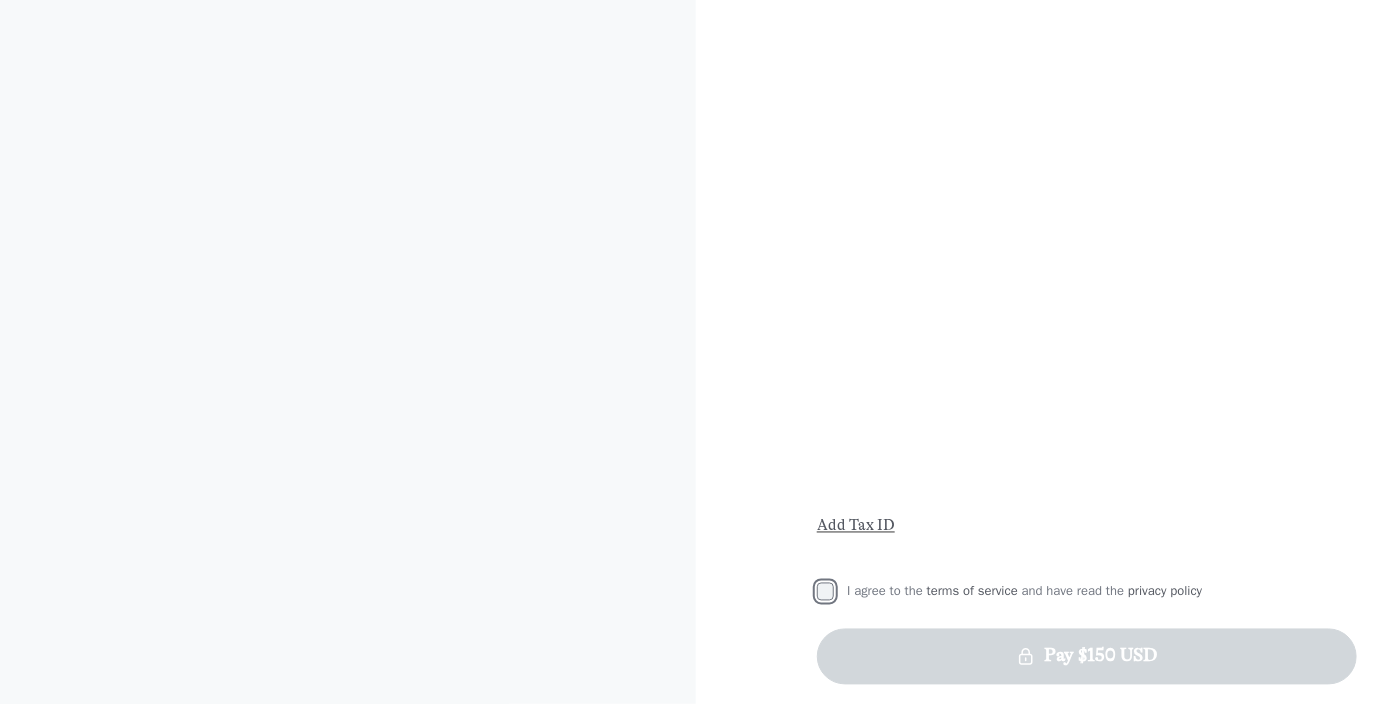click on "I agree to the   terms of service   and have read the   privacy policy" 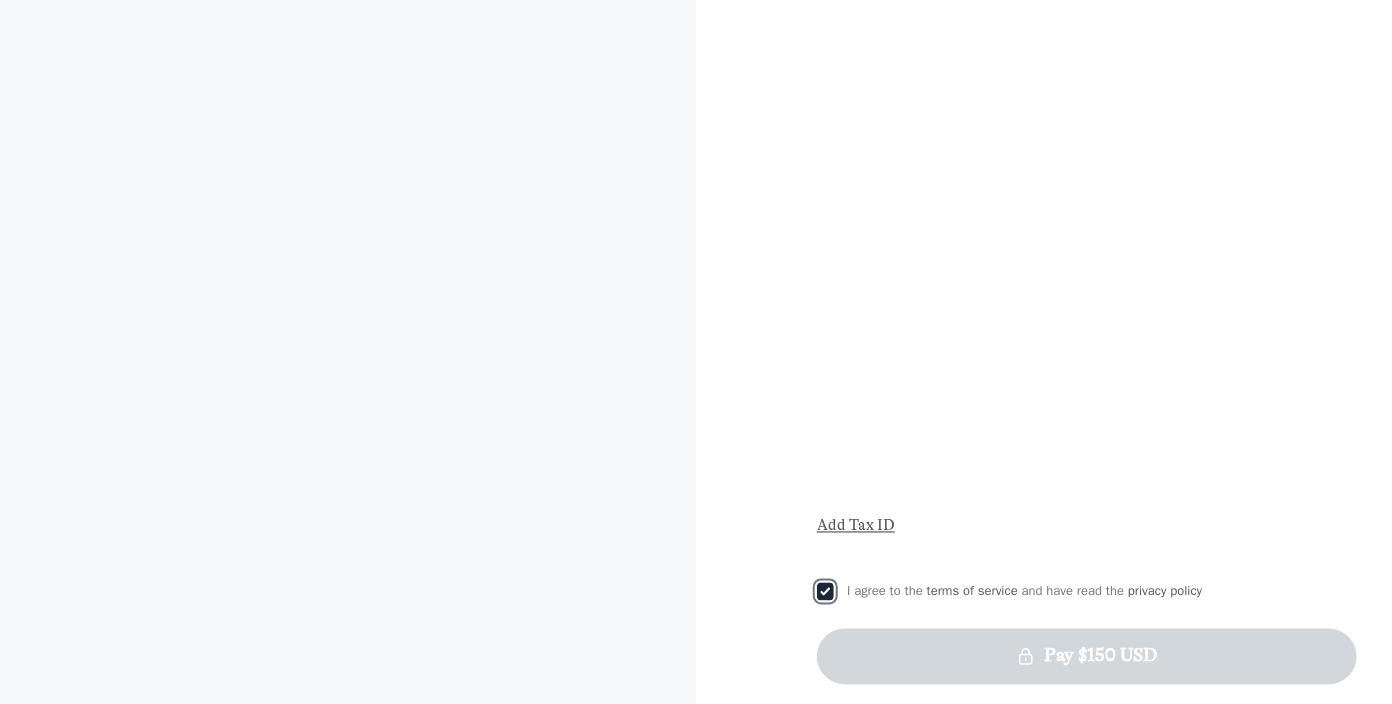 checkbox on "true" 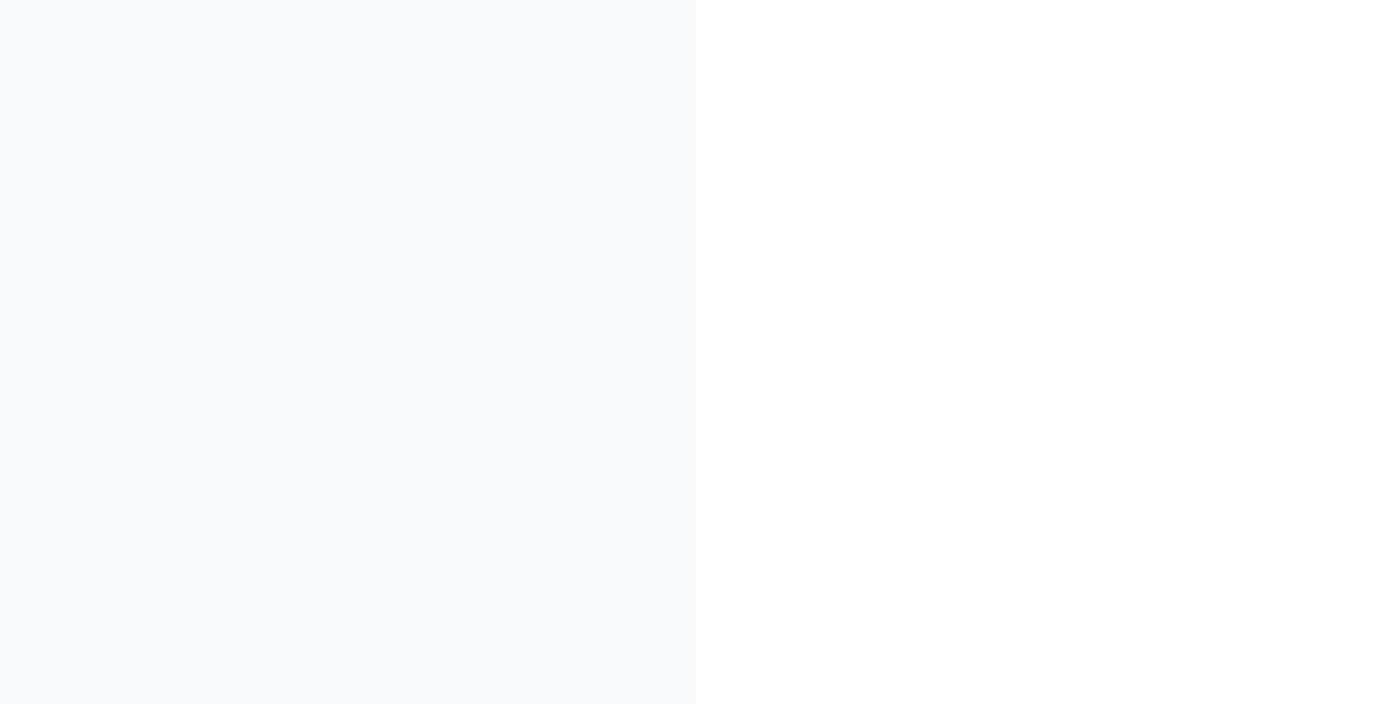 scroll, scrollTop: 1292, scrollLeft: 0, axis: vertical 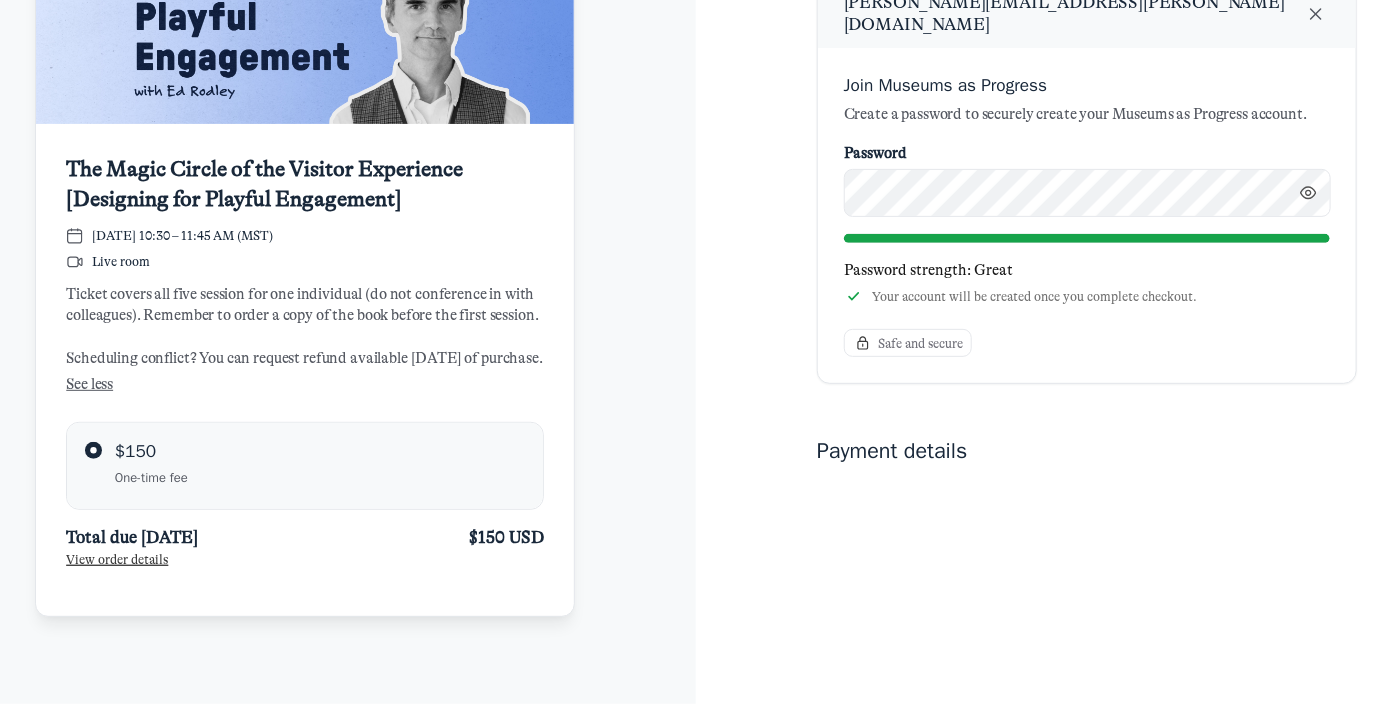 click on "View order details" 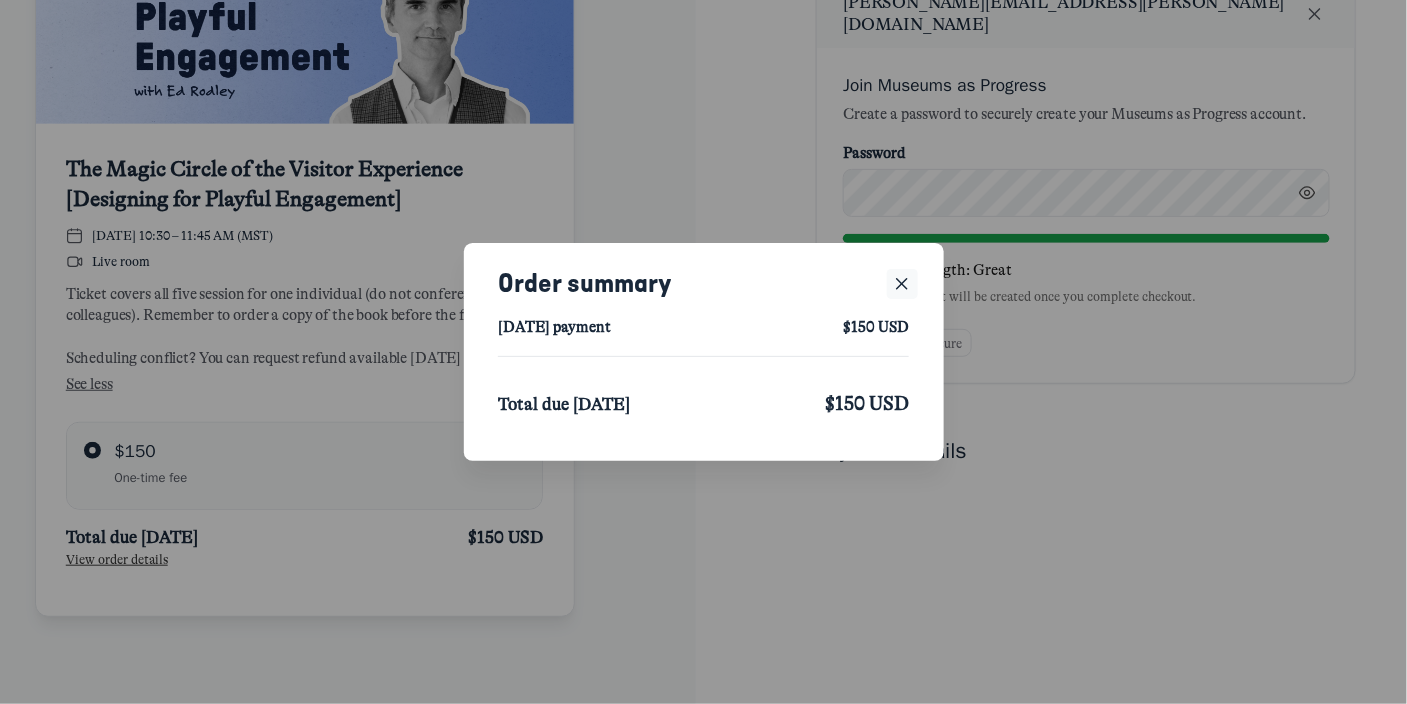 click 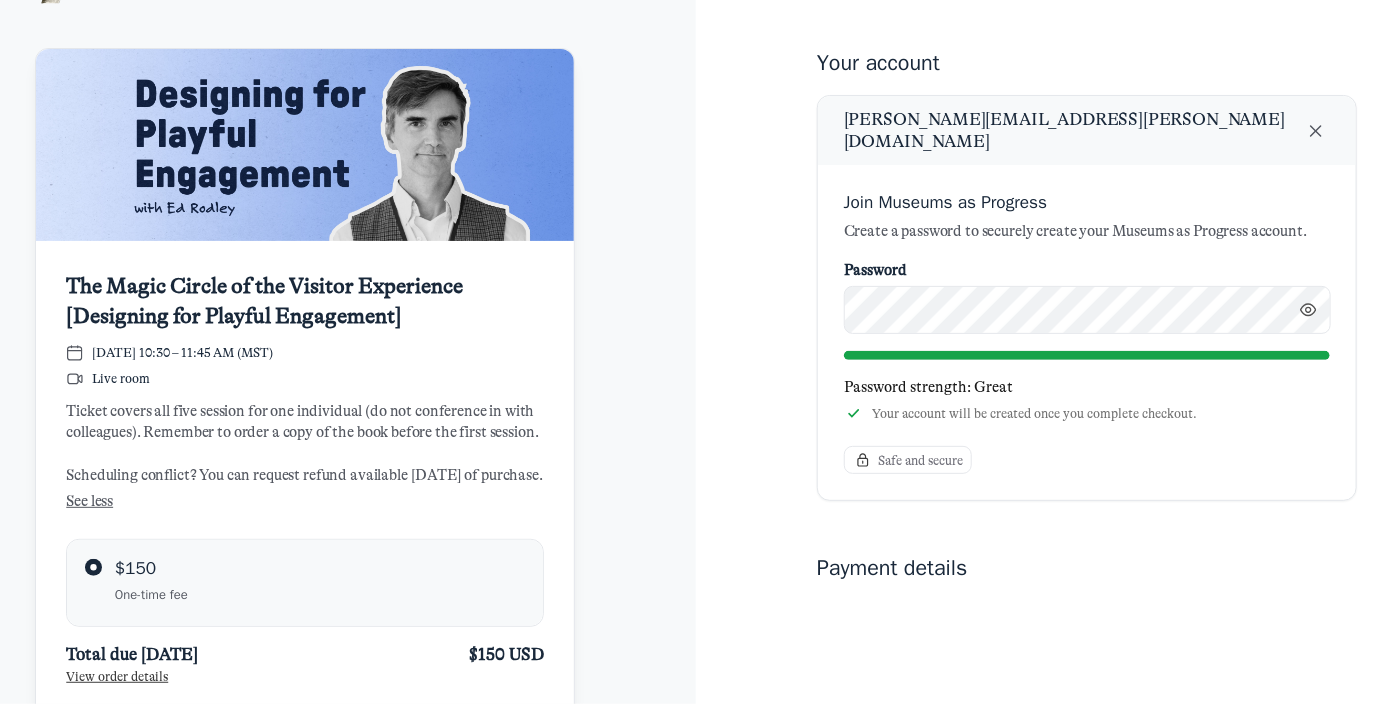 scroll, scrollTop: 0, scrollLeft: 0, axis: both 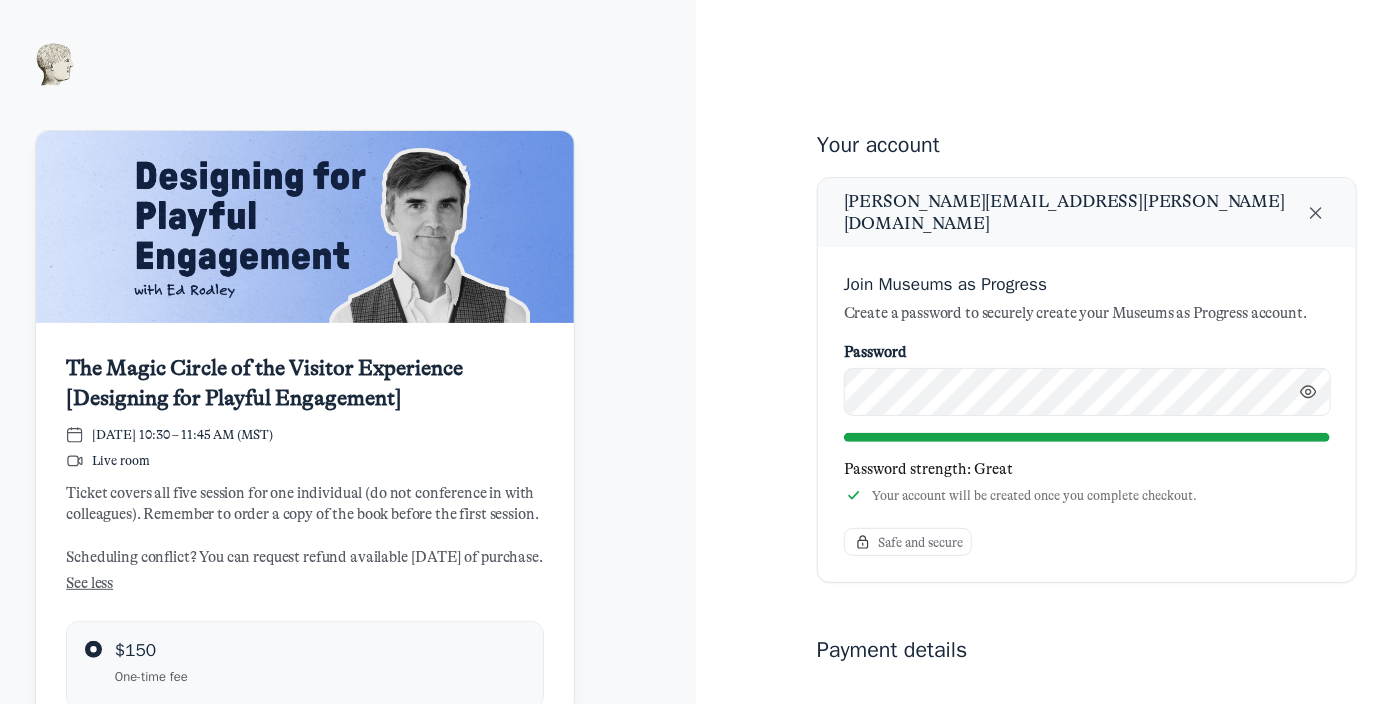 click on "Thursday, Aug 7, 10:30 – 11:45 AM (MST) Live room" 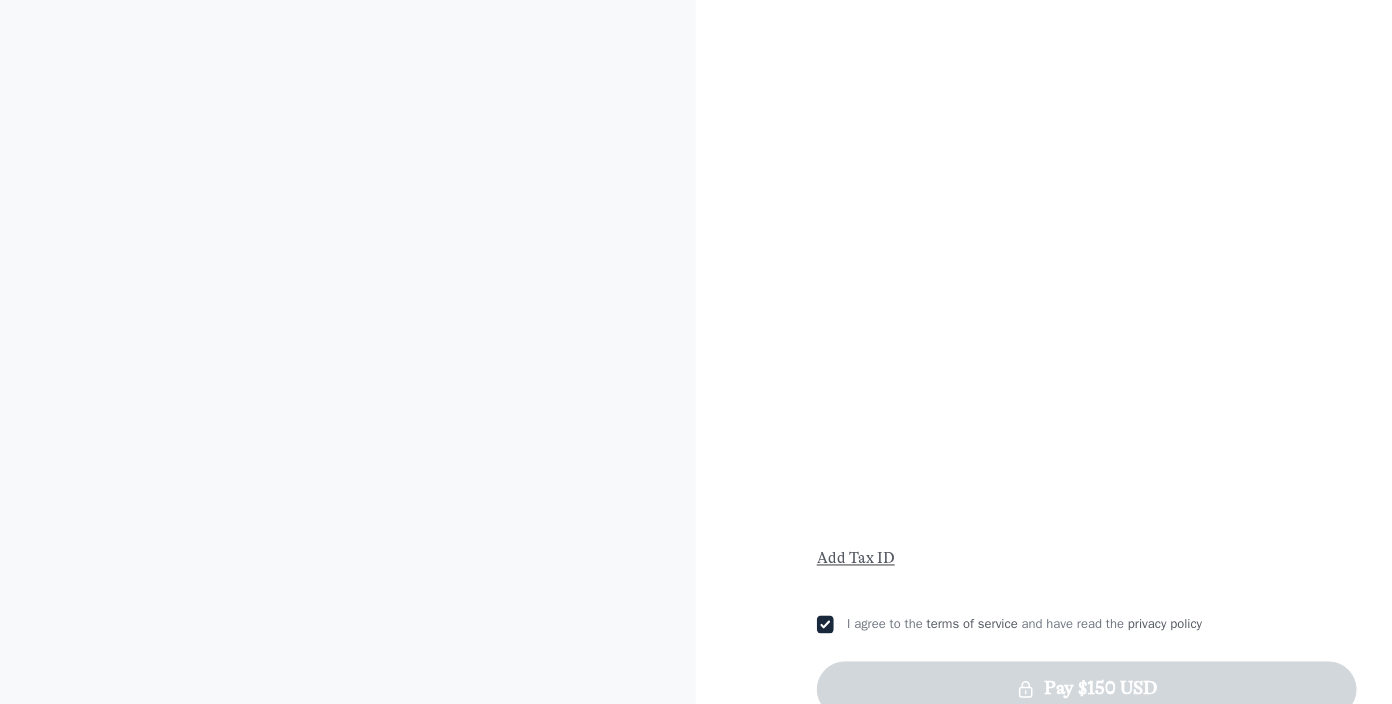 scroll, scrollTop: 1292, scrollLeft: 0, axis: vertical 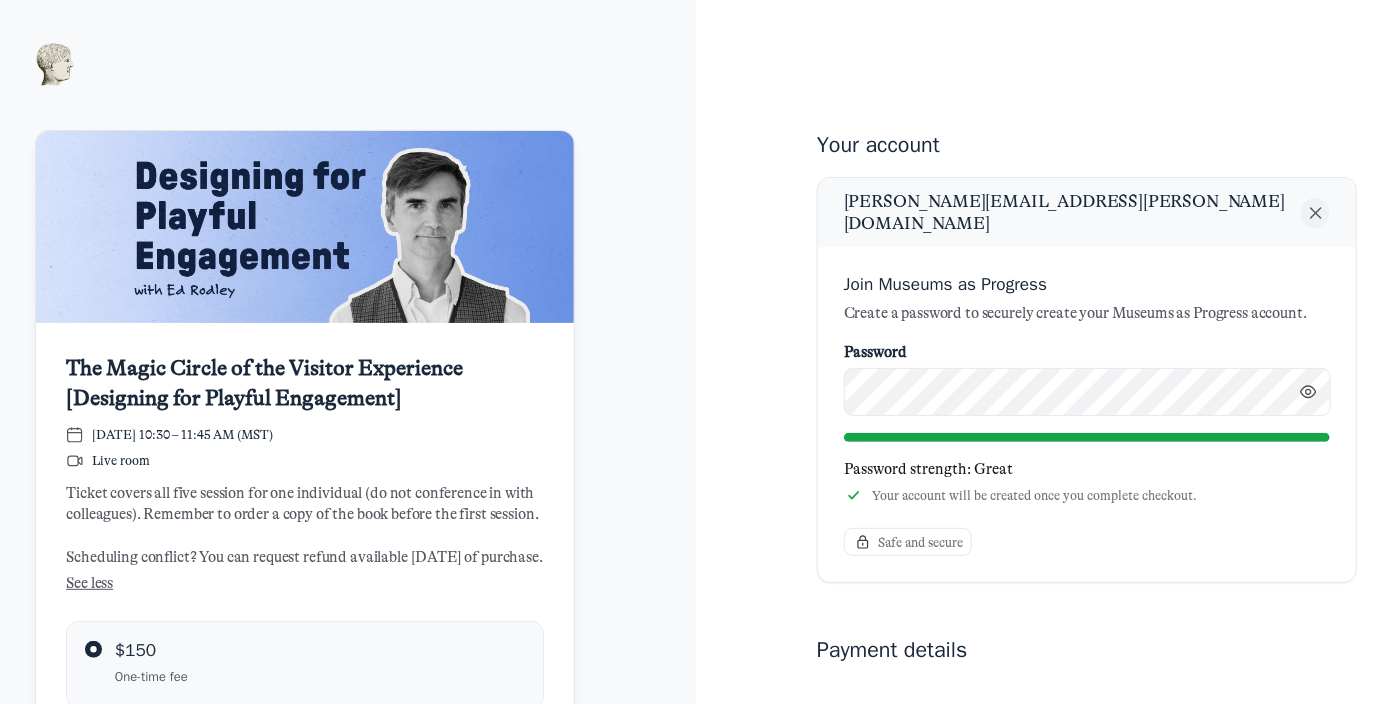 click 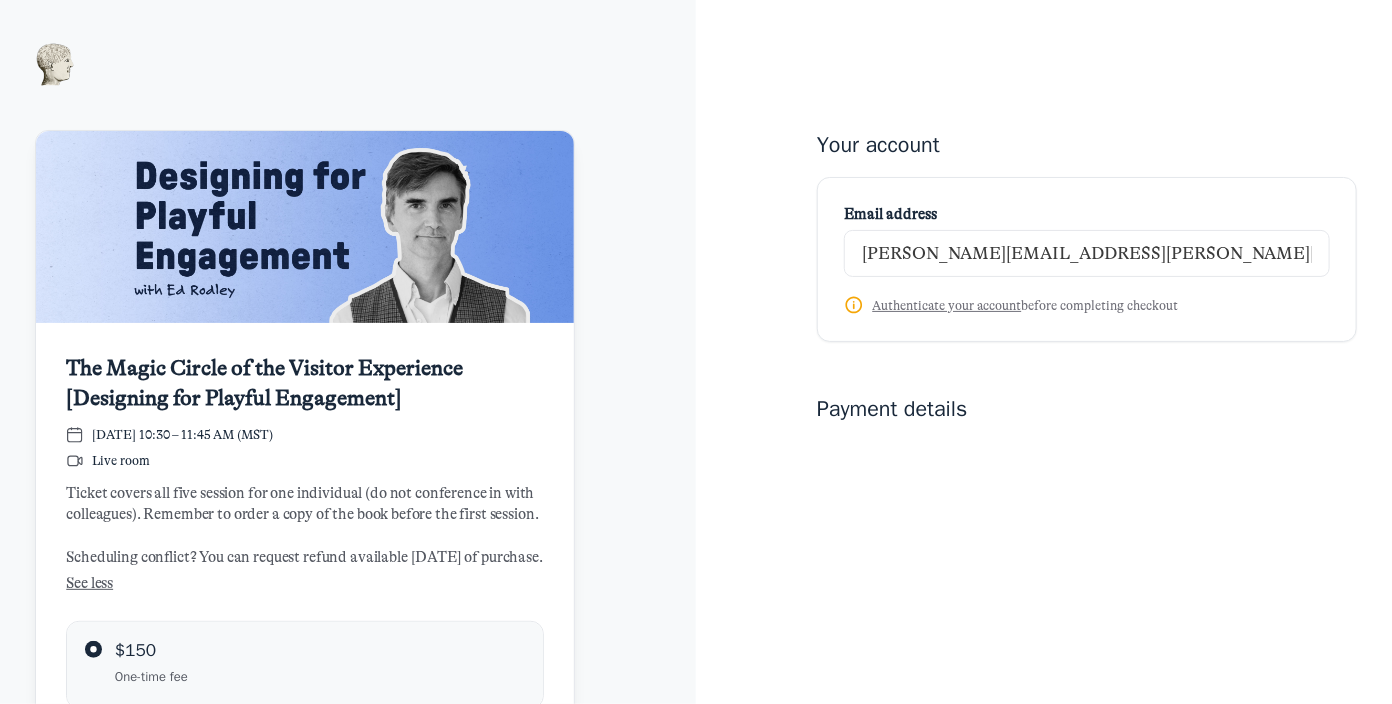 click on "Authenticate your account" 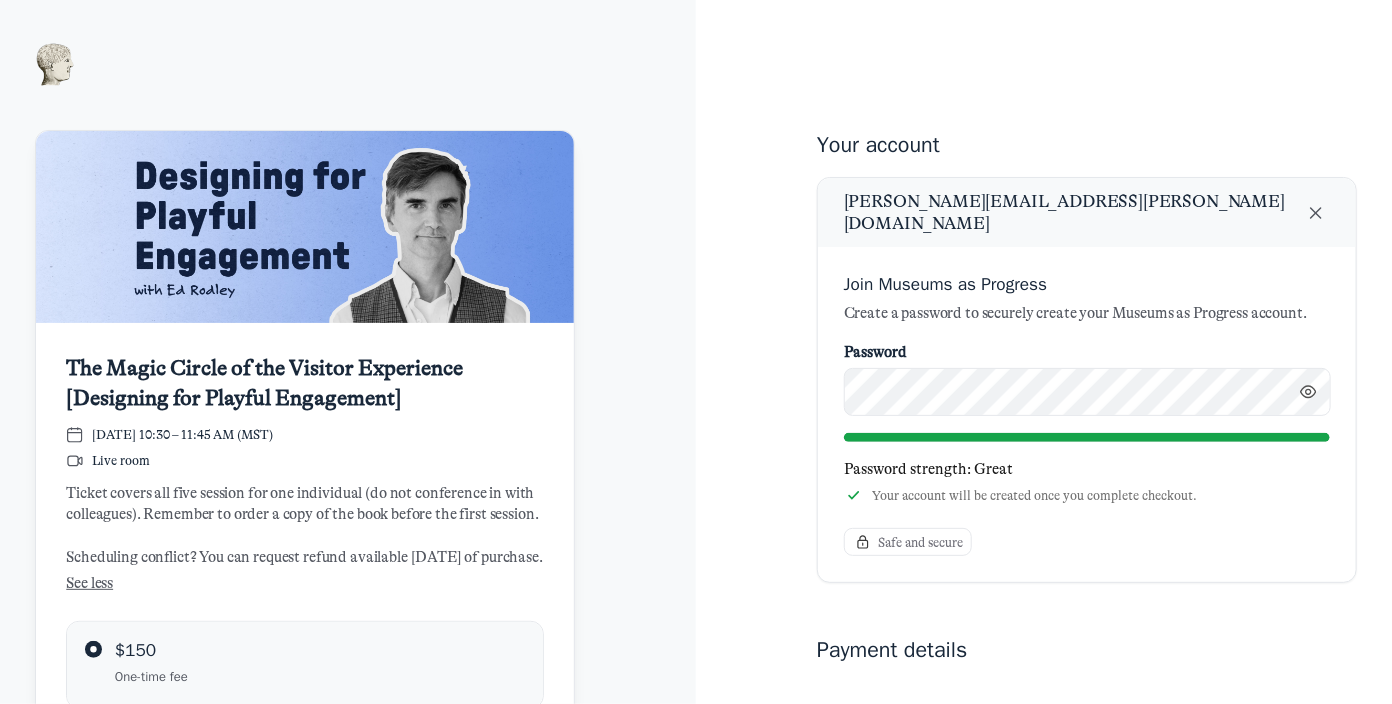 click on "Safe and secure" 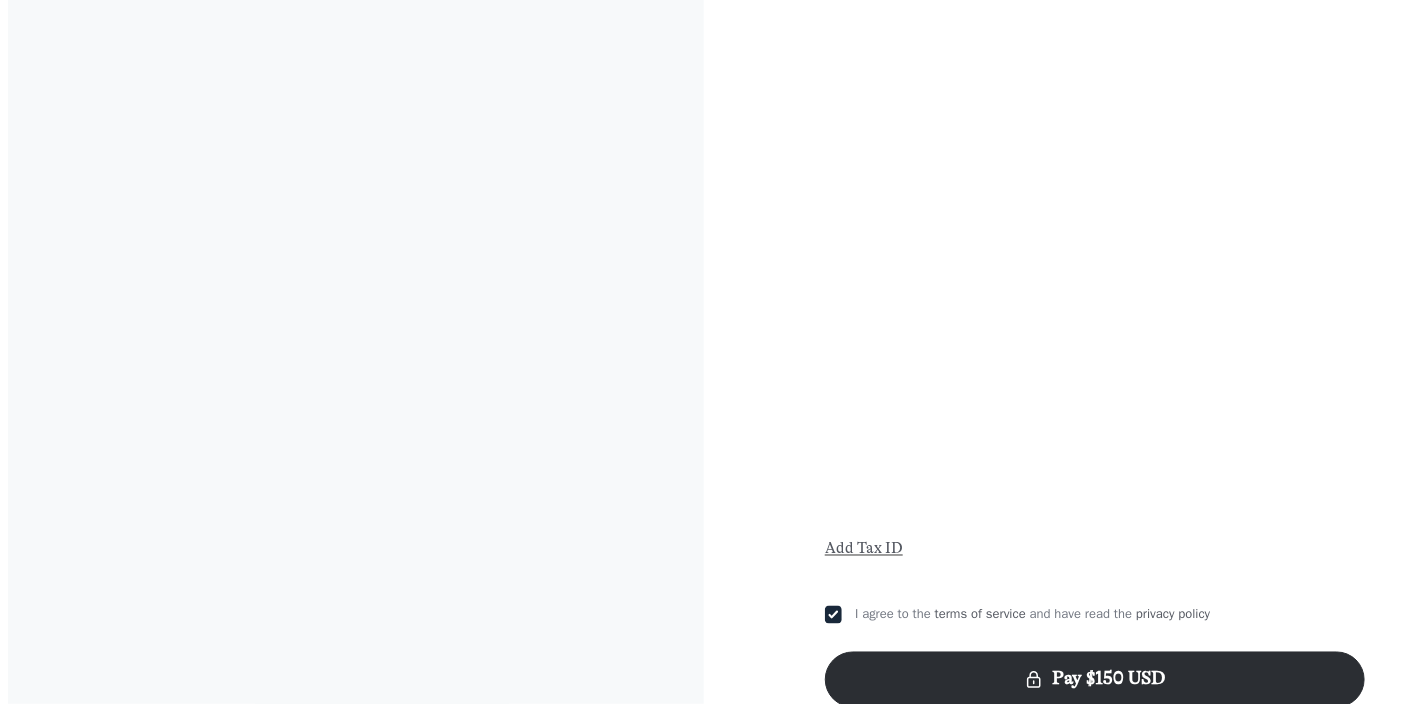 scroll, scrollTop: 1165, scrollLeft: 0, axis: vertical 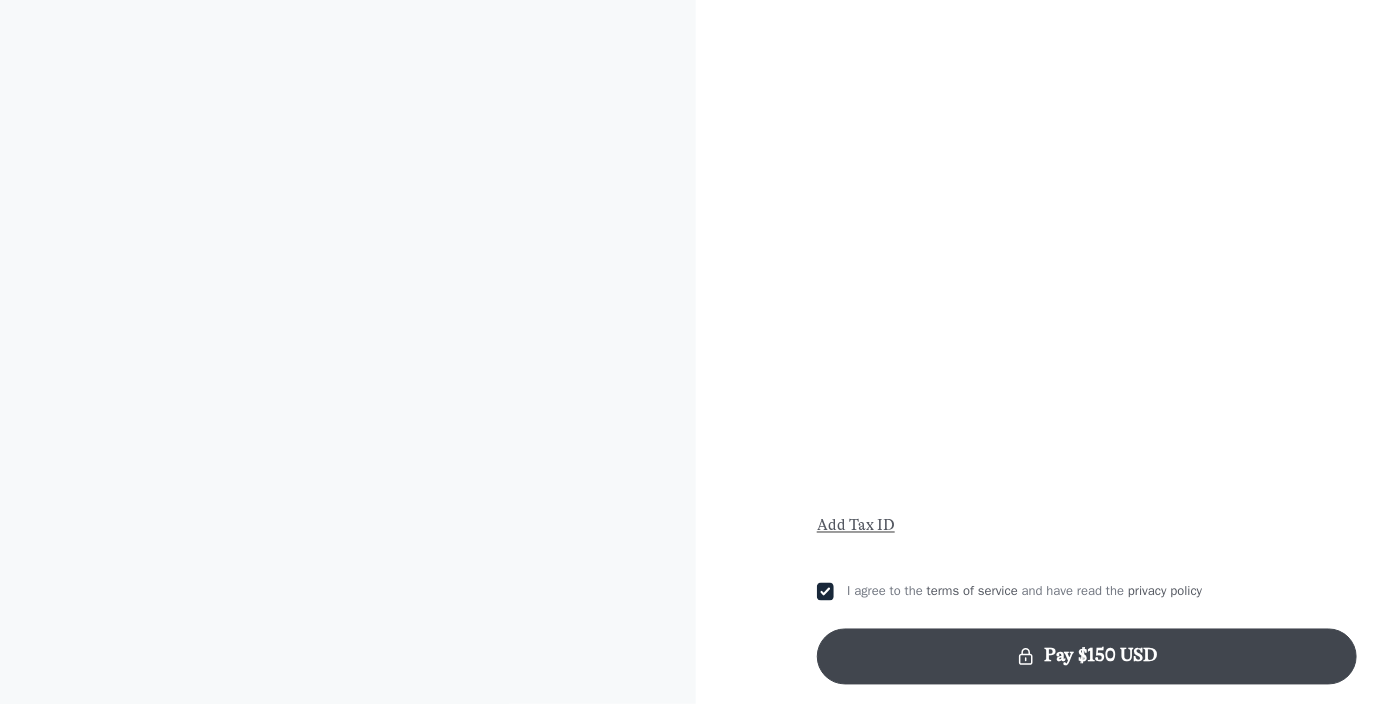 click on "Pay $150 USD" 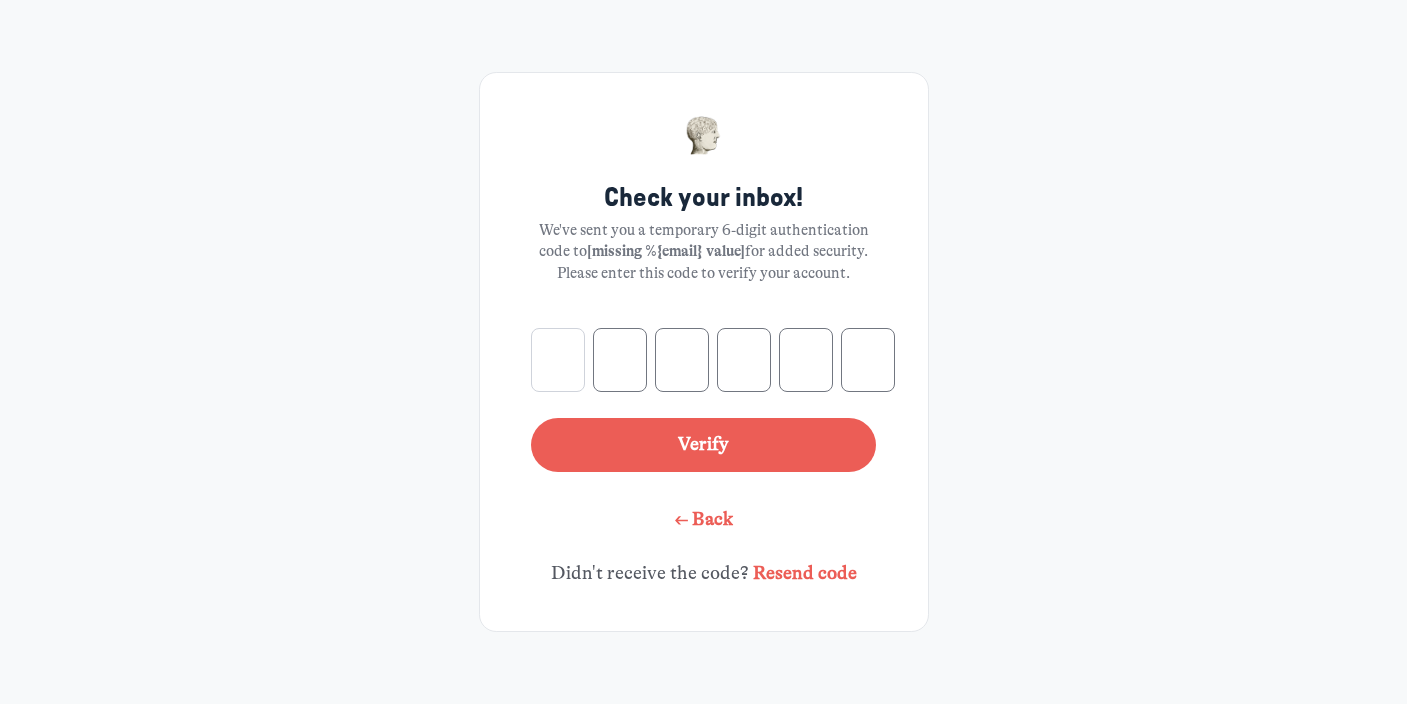 scroll, scrollTop: 0, scrollLeft: 0, axis: both 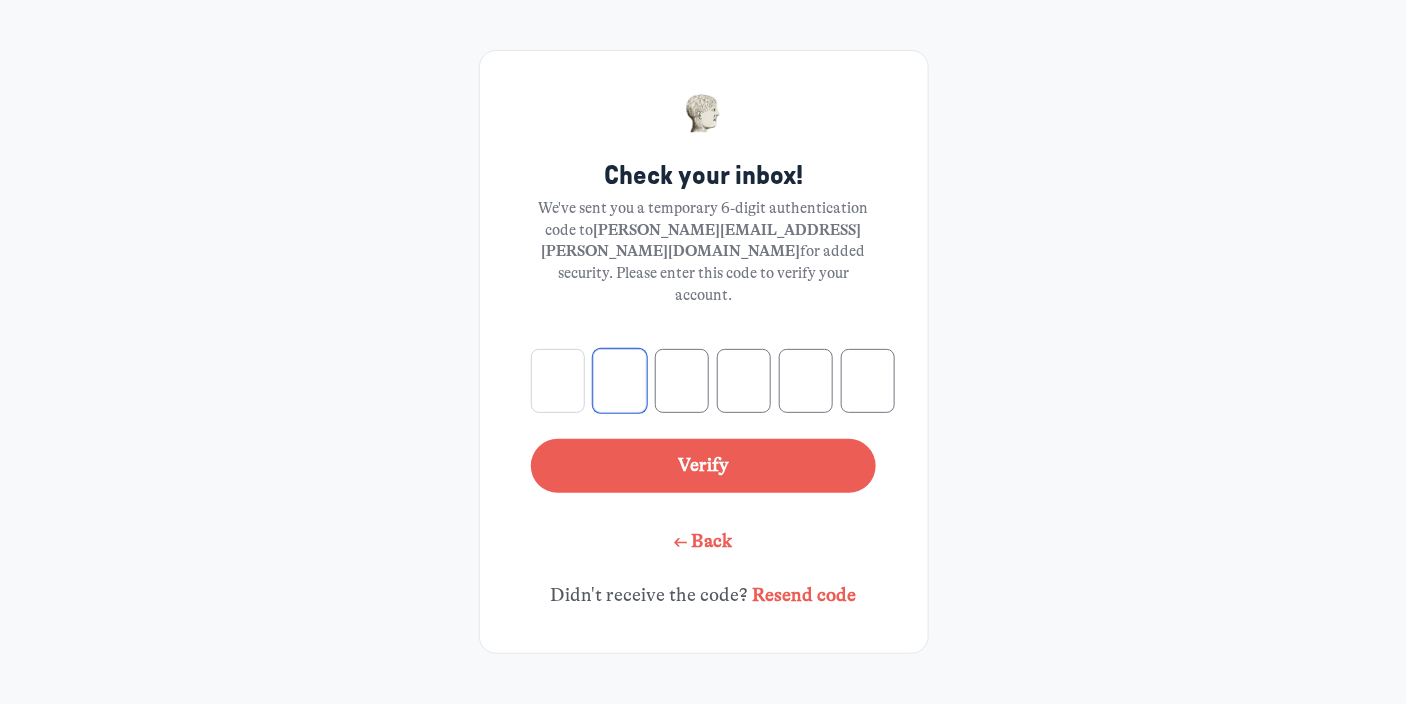 click at bounding box center [620, 381] 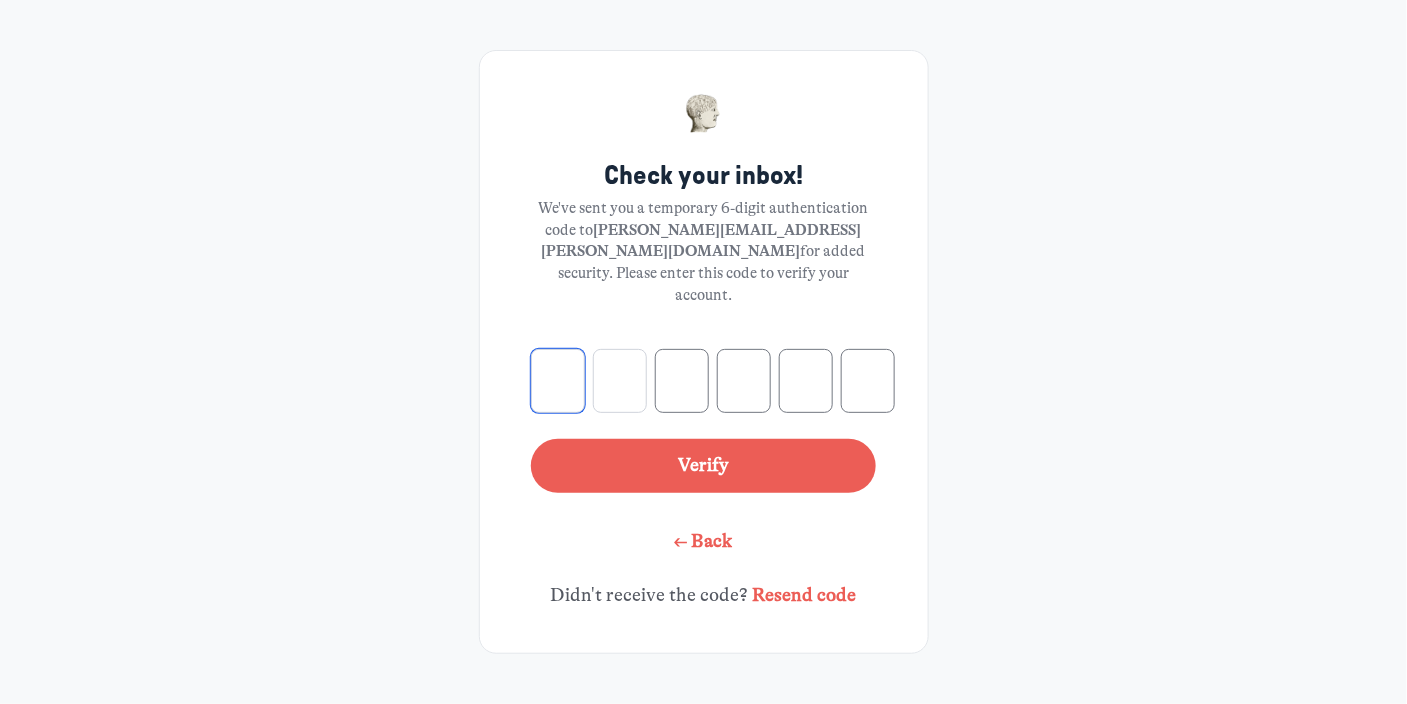 click at bounding box center [558, 381] 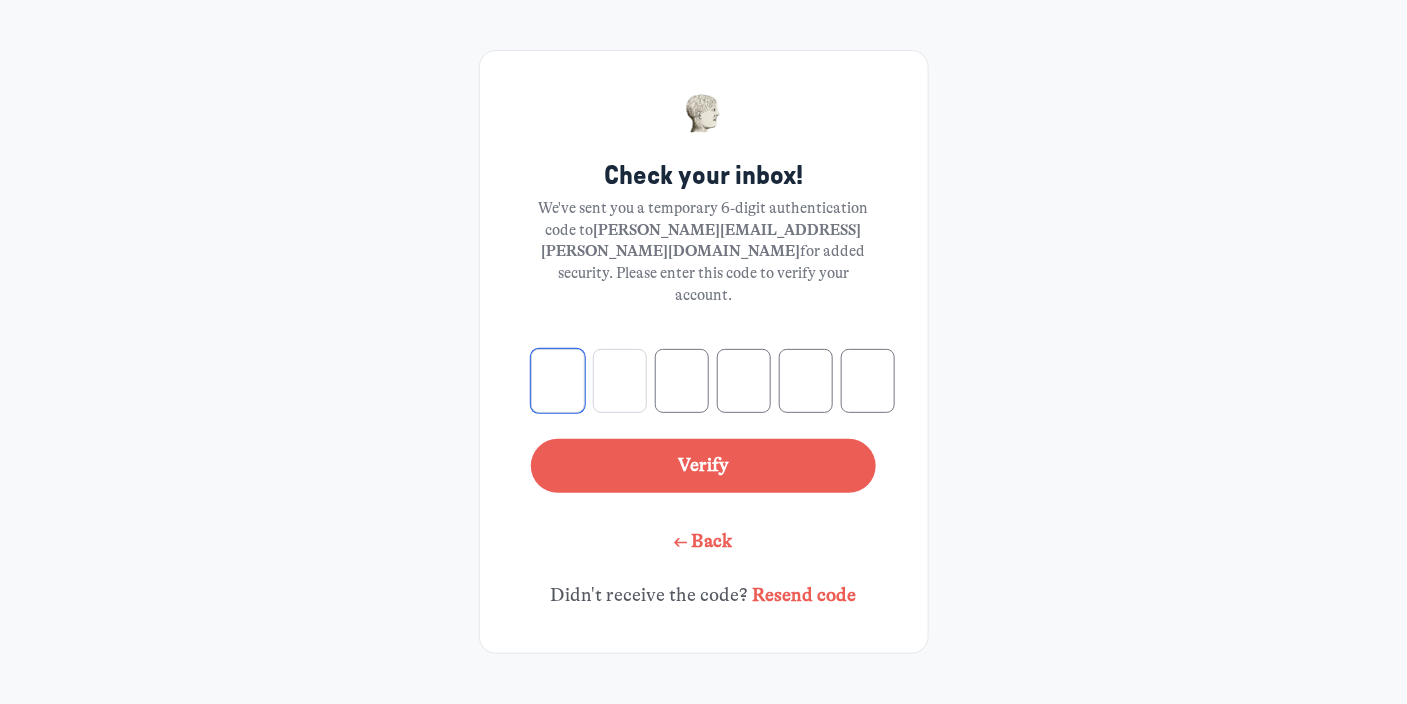 type on "9" 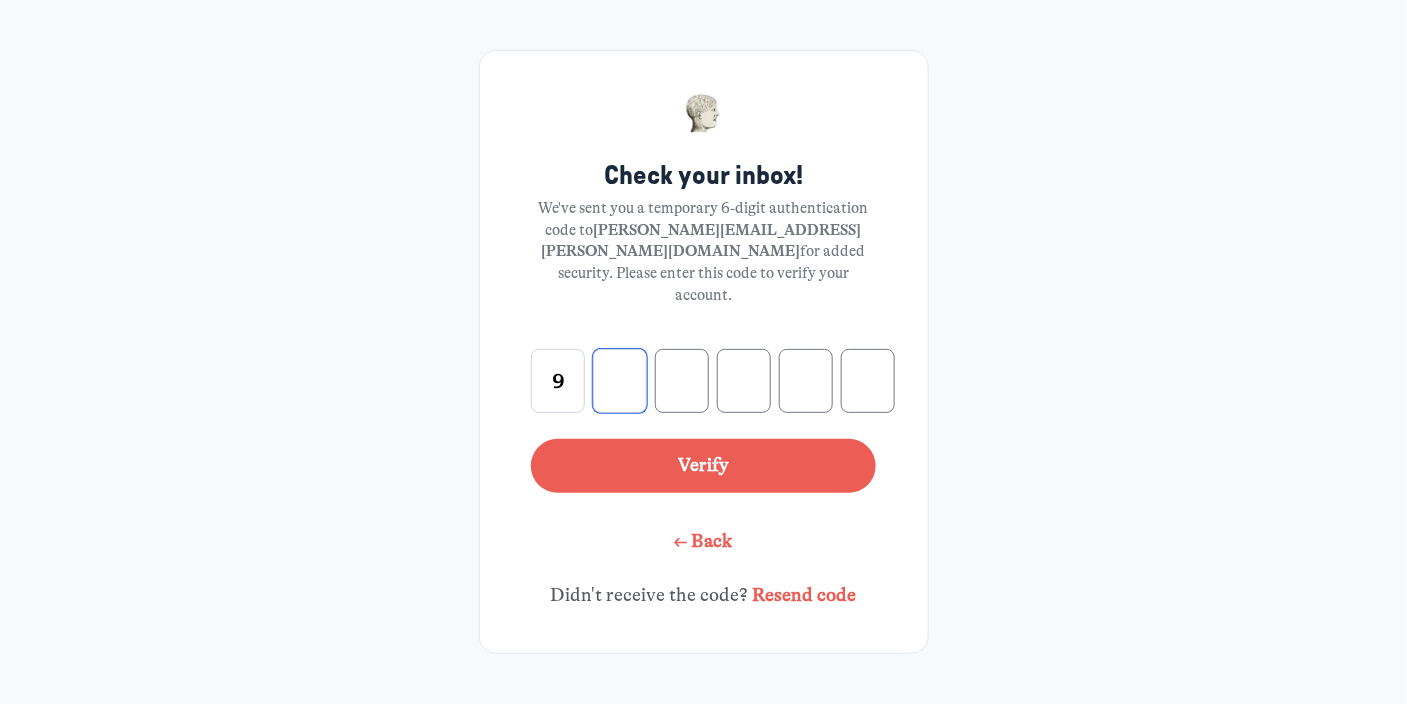 type on "6" 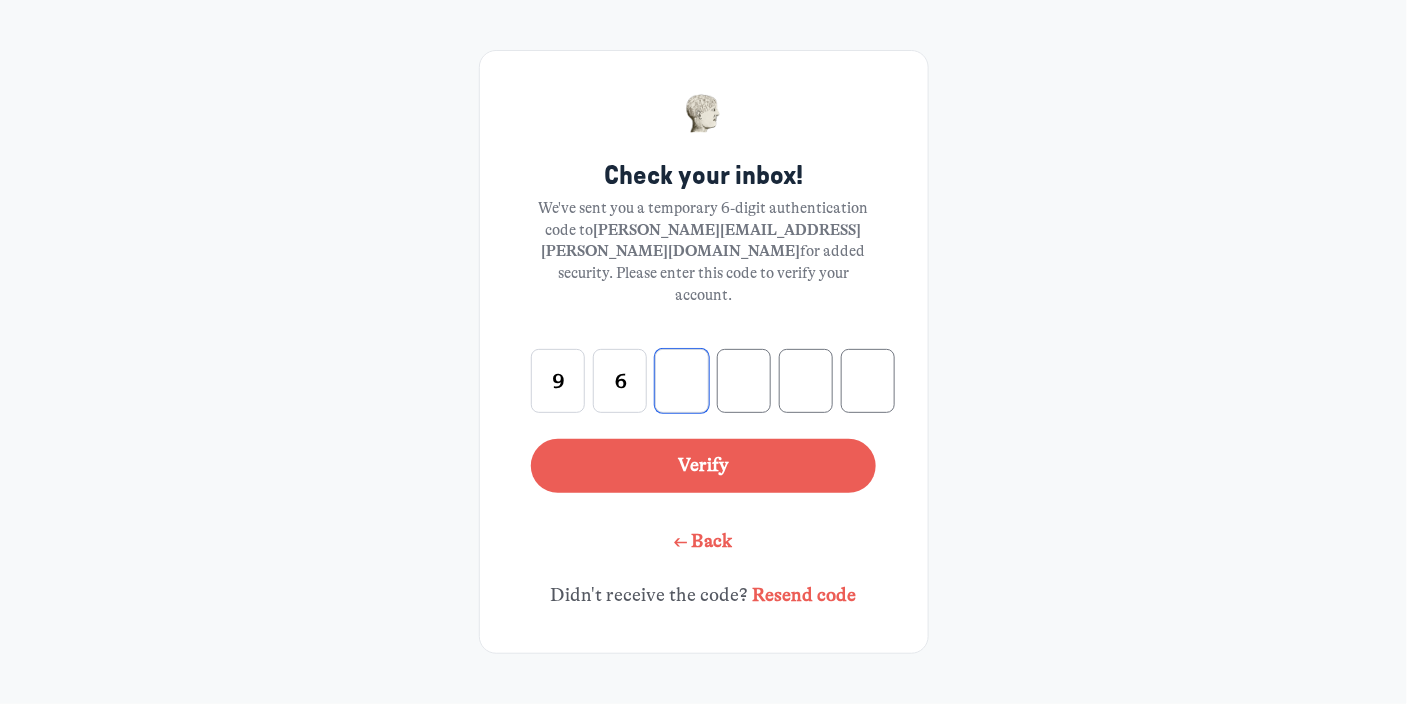 type on "3" 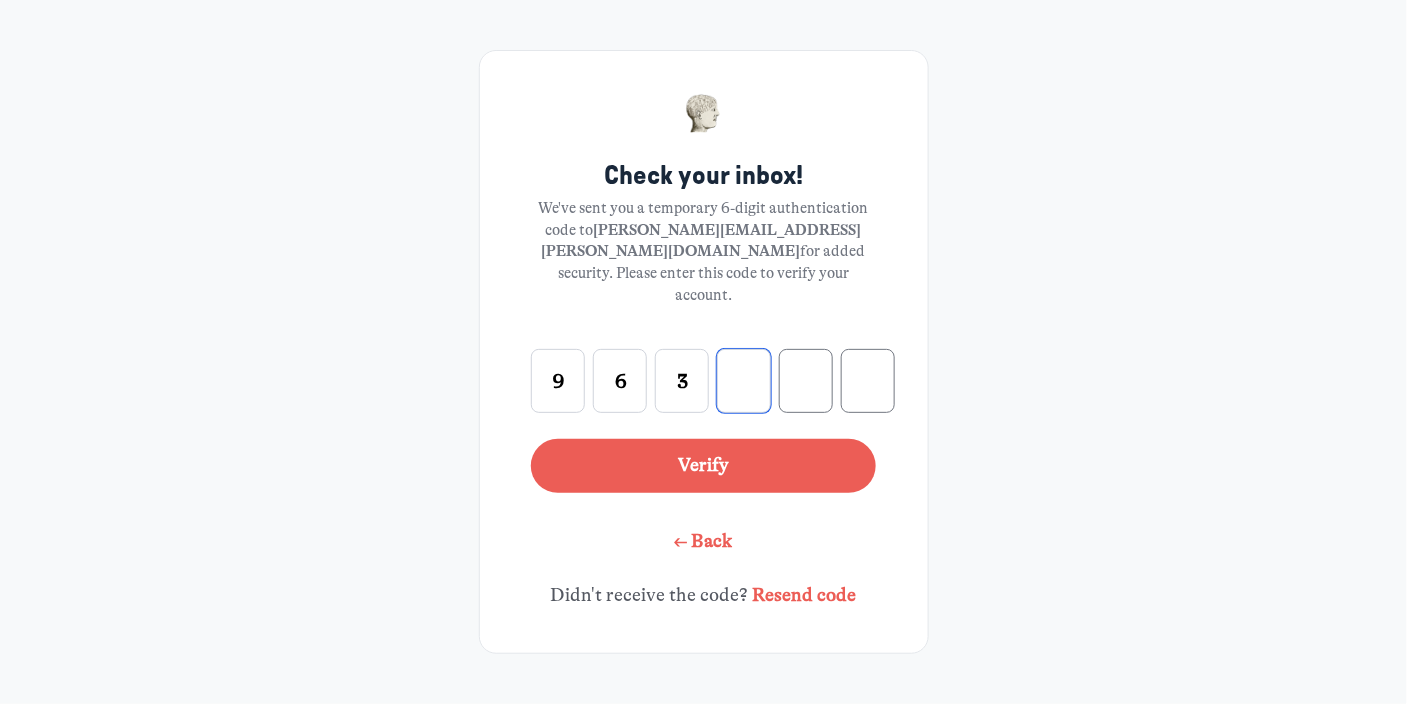 type on "8" 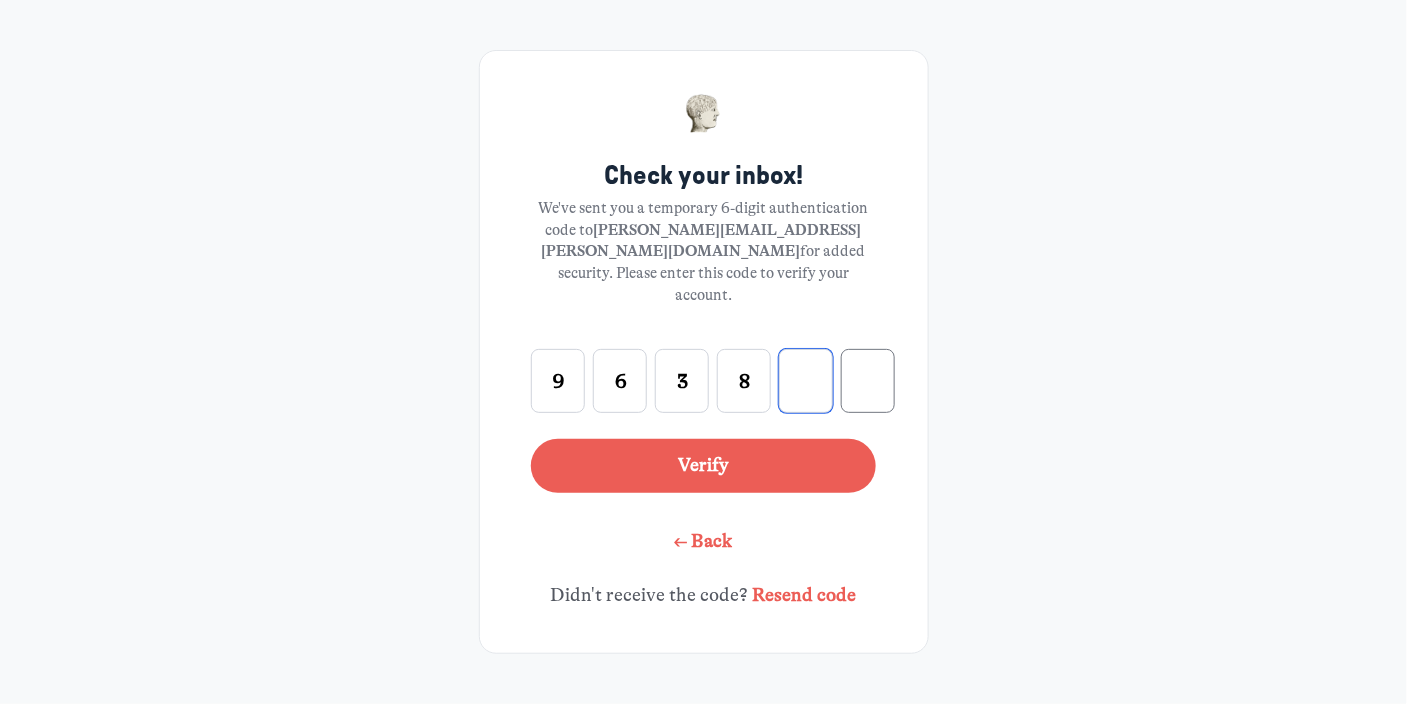 type on "3" 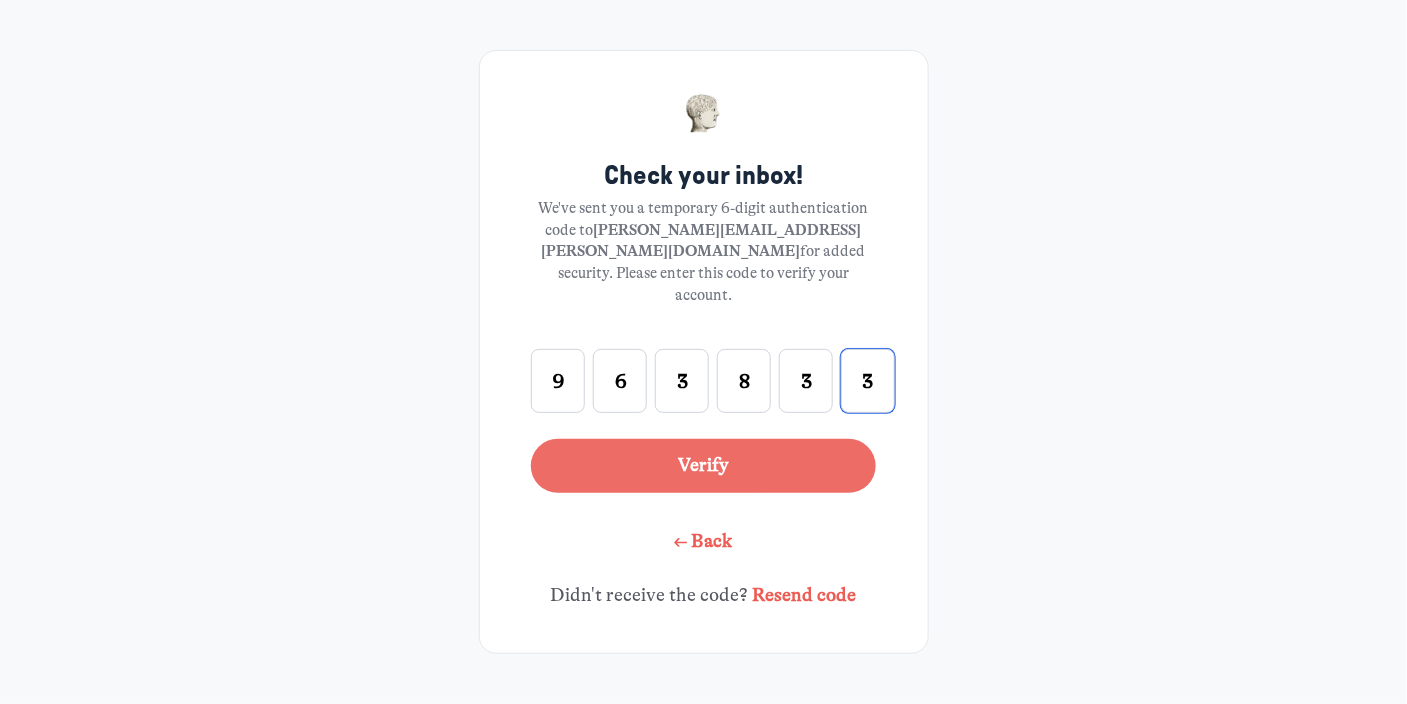 type on "3" 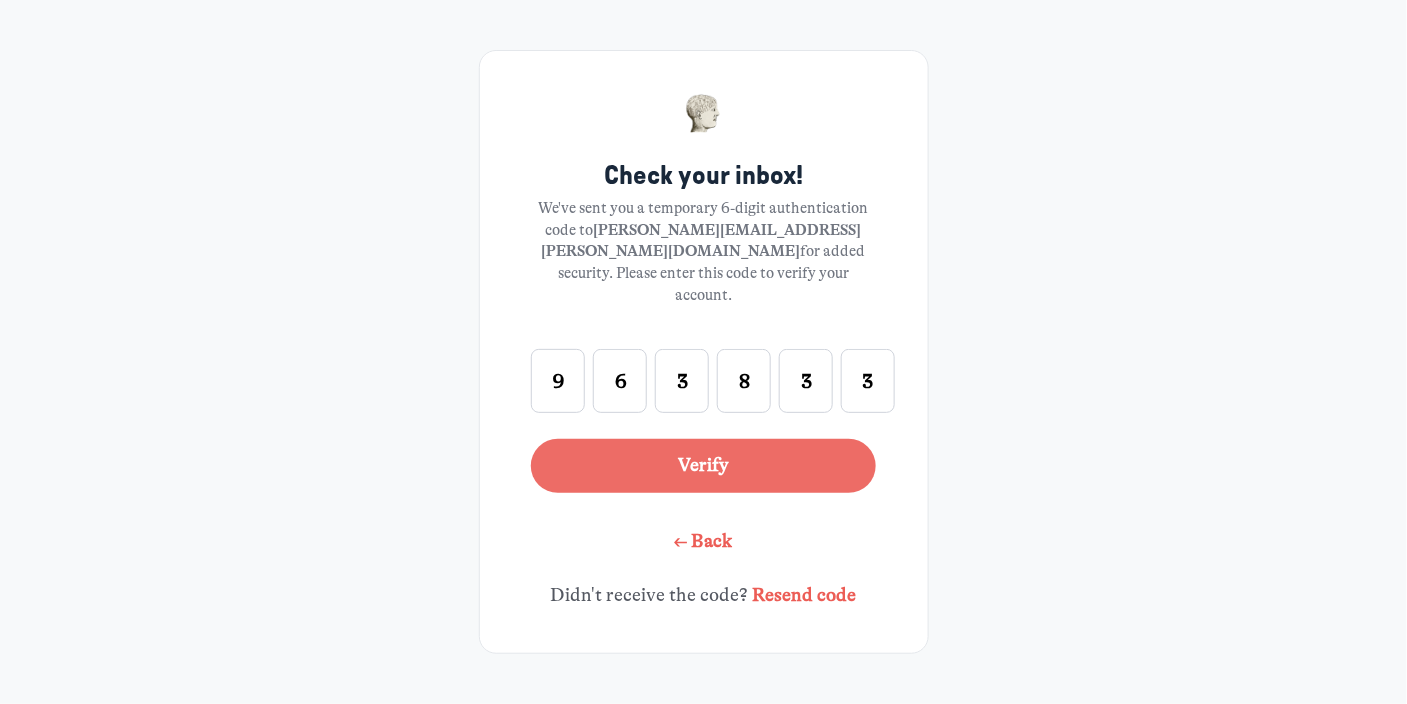 click on "Verify" at bounding box center (703, 466) 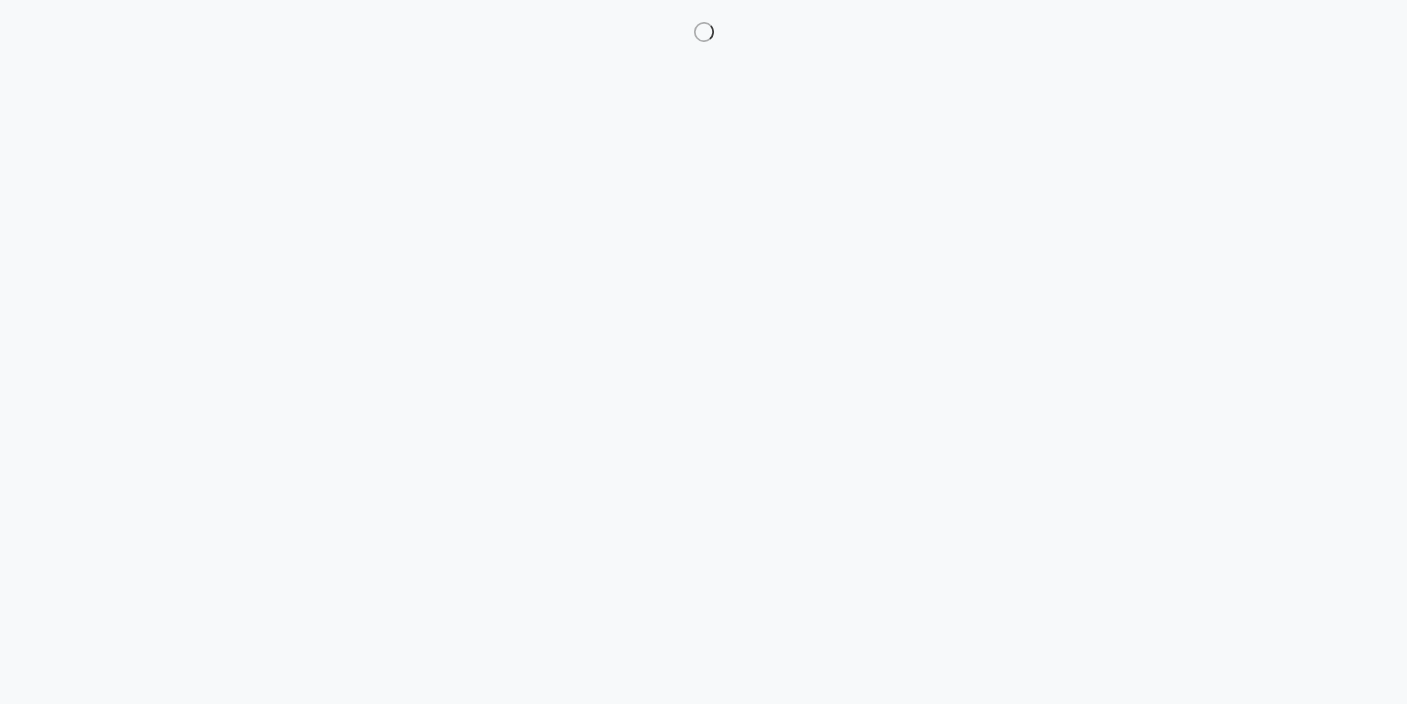 scroll, scrollTop: 0, scrollLeft: 0, axis: both 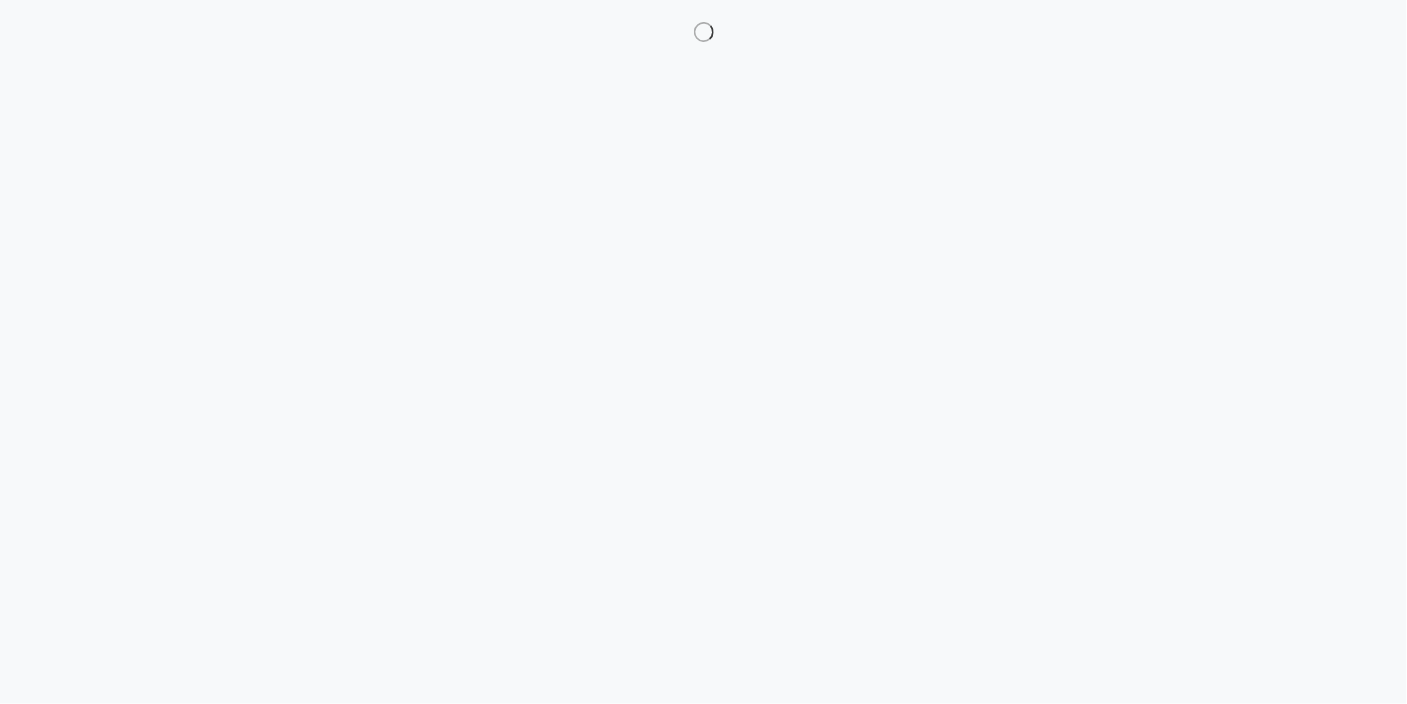 select on "Arizona" 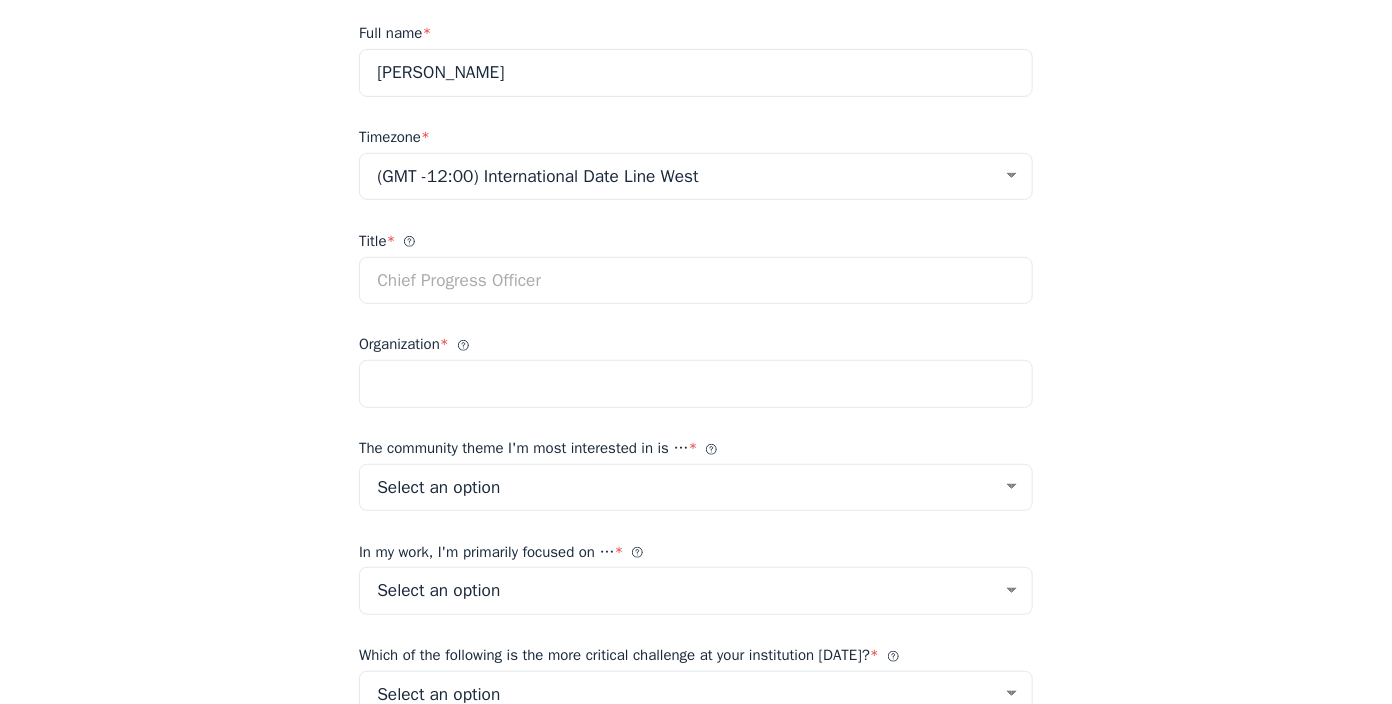 scroll, scrollTop: 399, scrollLeft: 0, axis: vertical 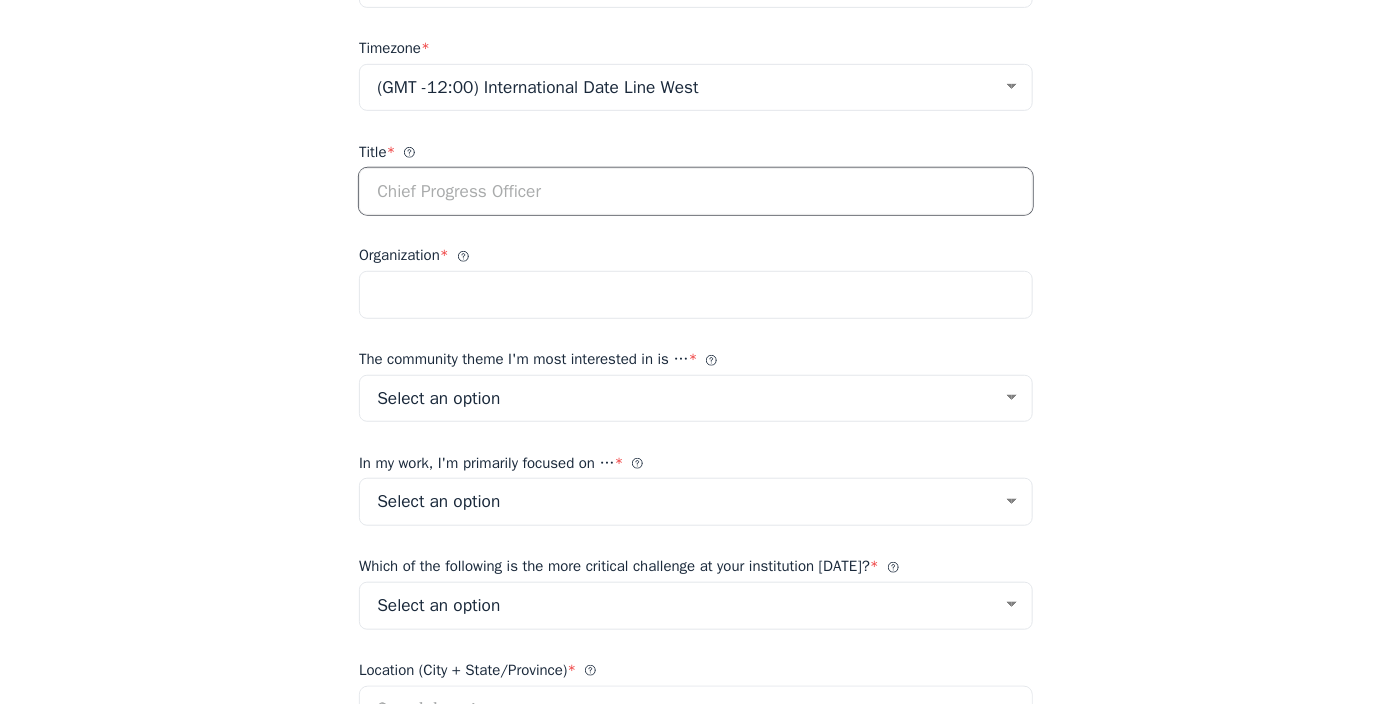 click on "Title *" at bounding box center [696, 192] 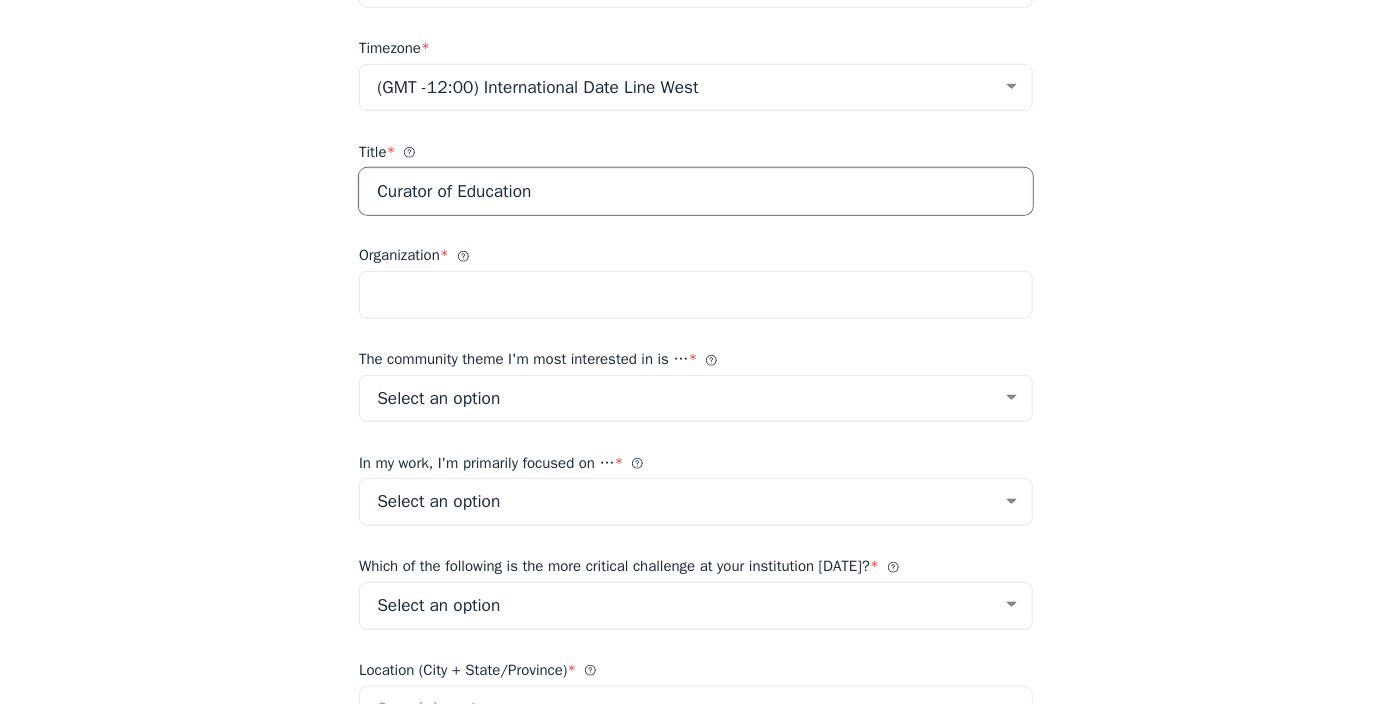 type on "Curator of Education" 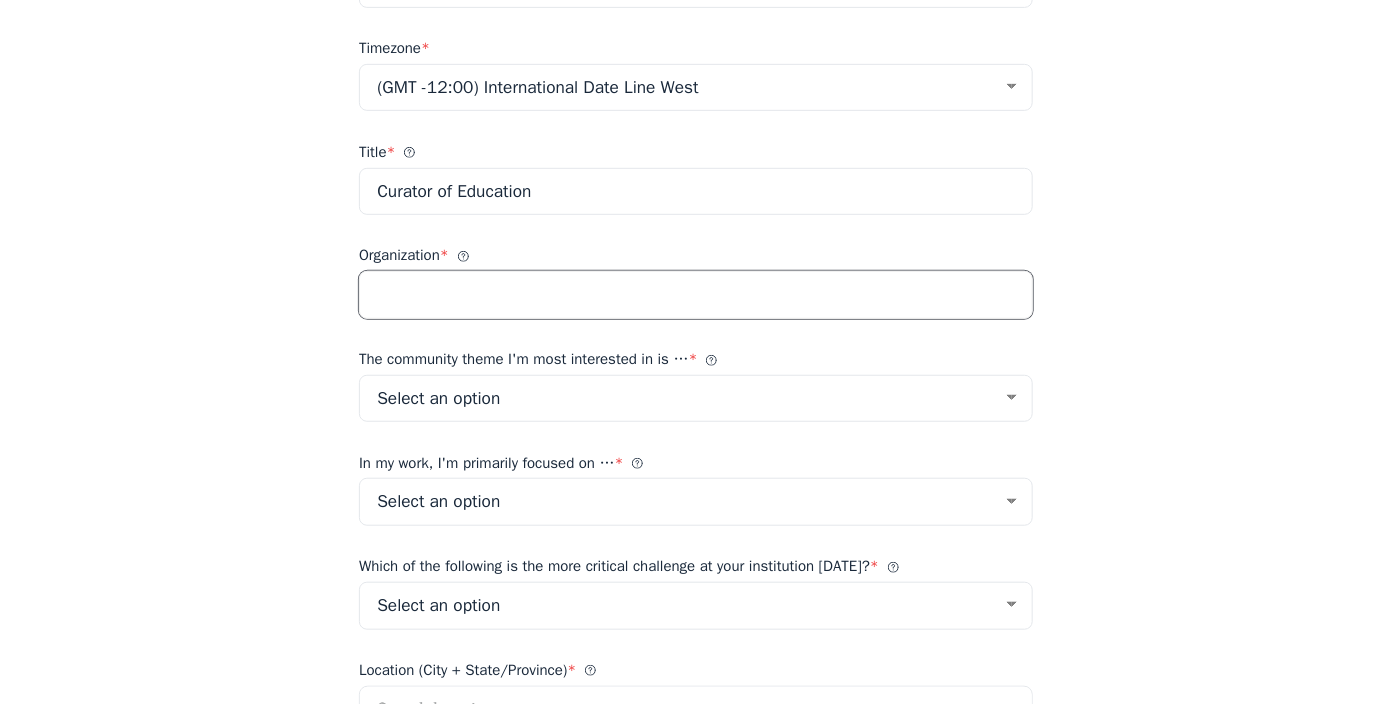 click on "Organization *" at bounding box center (696, 295) 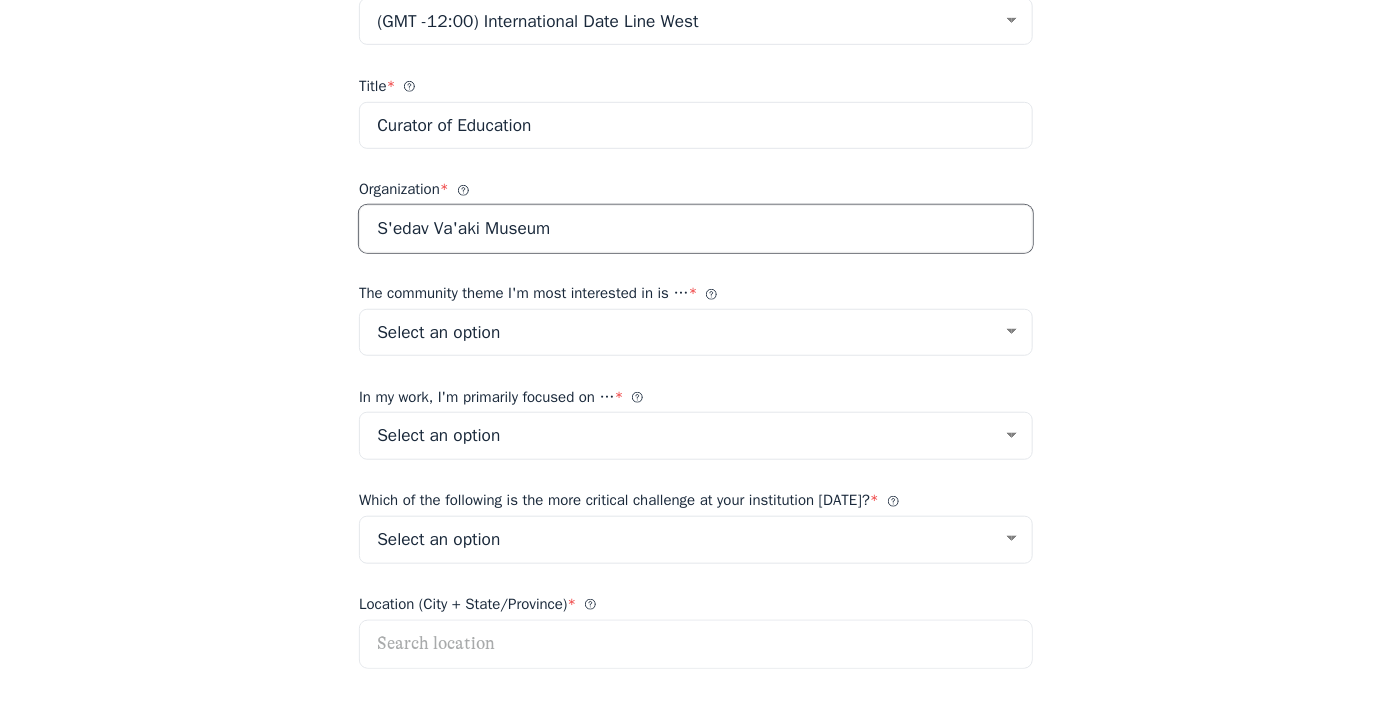 scroll, scrollTop: 499, scrollLeft: 0, axis: vertical 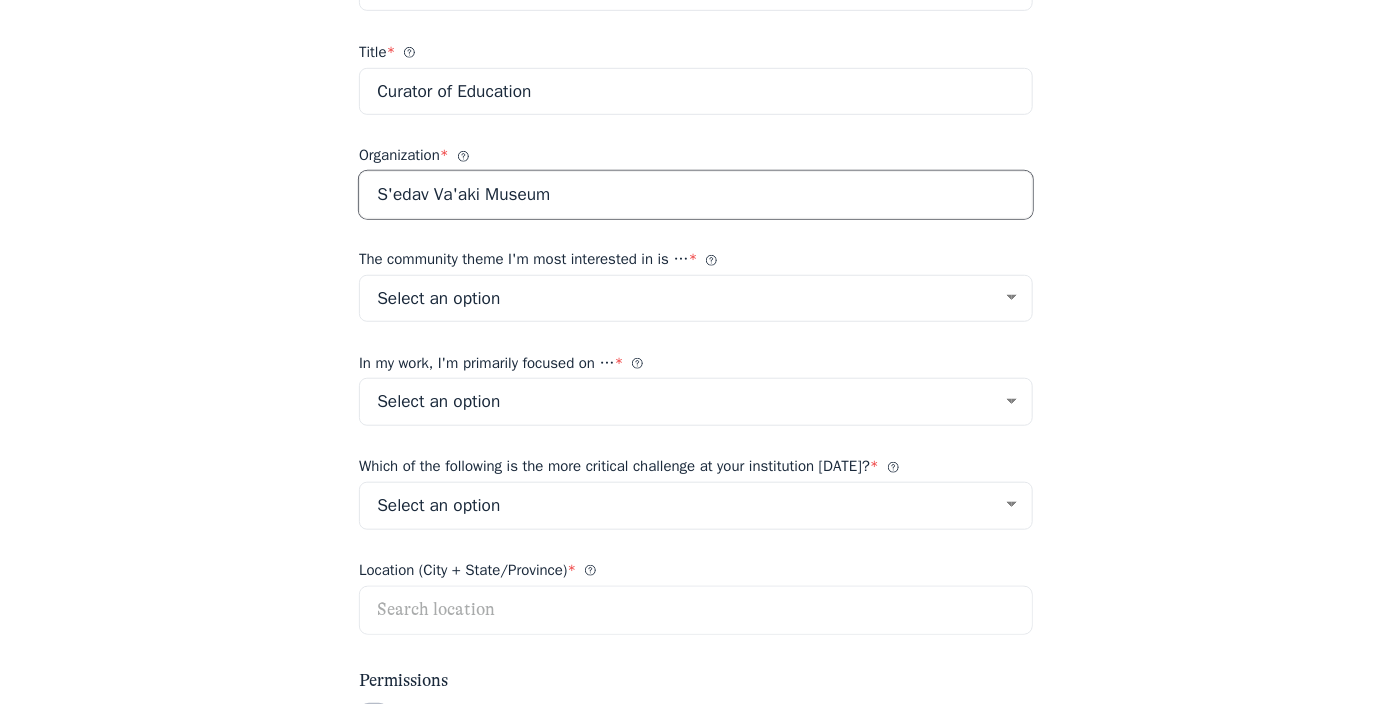 type on "S'edav Va'aki Museum" 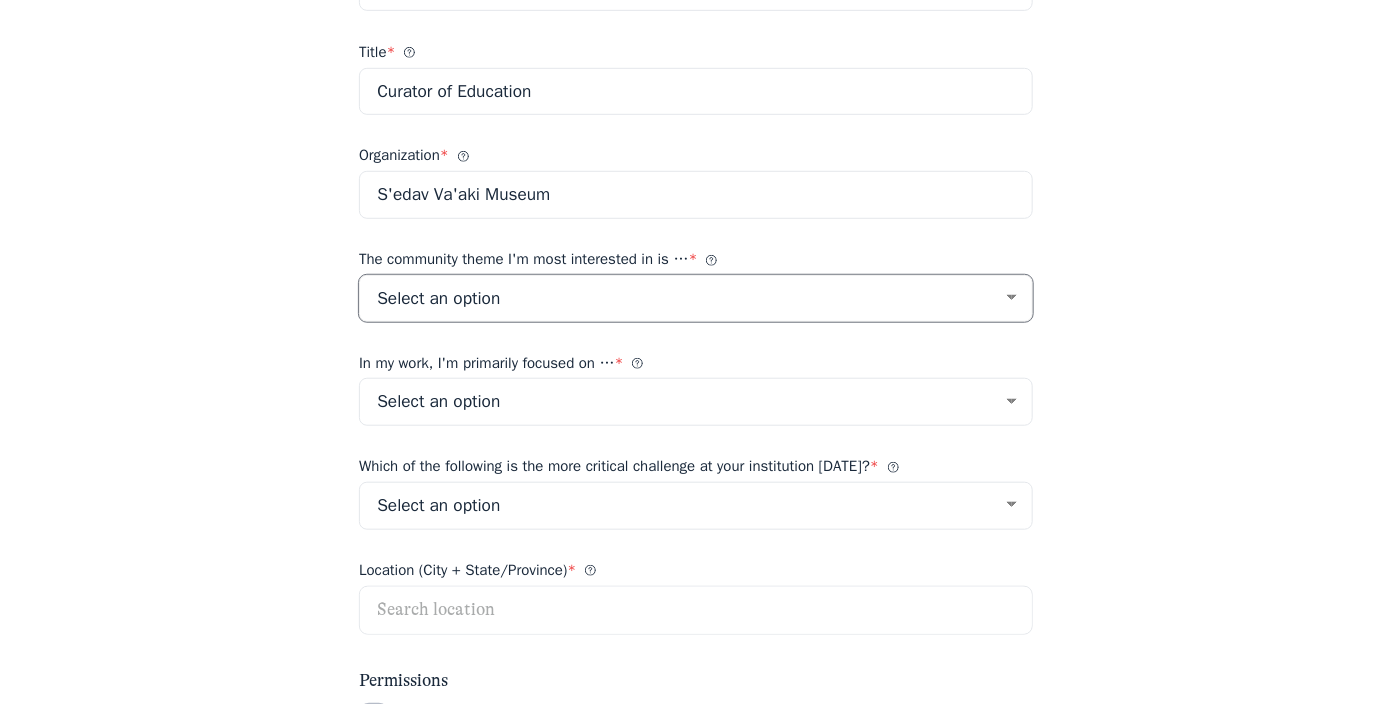 click on "Select an option Listening Imagination Gathering Mapping Leadership Motivations & Goals Strategy" at bounding box center [696, 299] 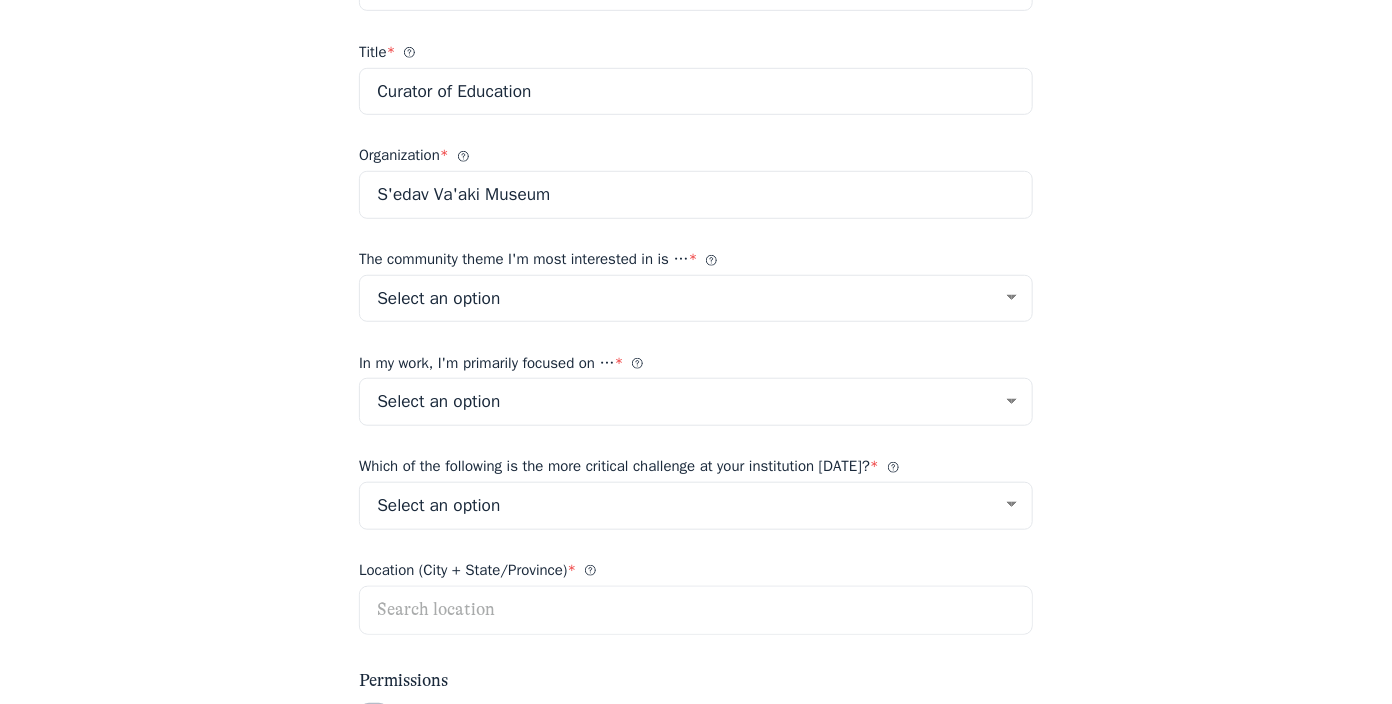 click on "Welcome! Let's start by creating your profile This is a public community. Your profile information will be visible to everyone, including visitors without a community account. Profile photo Recommended size: 300 x 300 Upload a photo Full name * Laura L. Andrew Timezone * (GMT -12:00) International Date Line West (GMT -11:00) American Samoa (GMT -11:00) Midway Island (GMT -10:00) Hawaii (GMT -09:00) Alaska (GMT -08:00) Pacific Time (US & Canada) (GMT -08:00) Tijuana (GMT -07:00) Arizona (GMT -07:00) Chihuahua (GMT -07:00) Mazatlan (GMT -07:00) Mountain Time (US & Canada) (GMT -06:00) Central America (GMT -06:00) Central Time (US & Canada) (GMT -06:00) Guadalajara (GMT -06:00) Mexico City (GMT -06:00) Monterrey (GMT -06:00) Saskatchewan (GMT -05:00) Bogota (GMT -05:00) Eastern Time (US & Canada) (GMT -05:00) Indiana (East) (GMT -05:00) Lima (GMT -05:00) Quito (GMT -04:00) Atlantic Time (Canada) (GMT -04:00) Caracas (GMT -04:00) Georgetown (GMT -04:00) La Paz (GMT -04:00) Puerto Rico (GMT -04:00) Santiago Title" at bounding box center (696, 218) 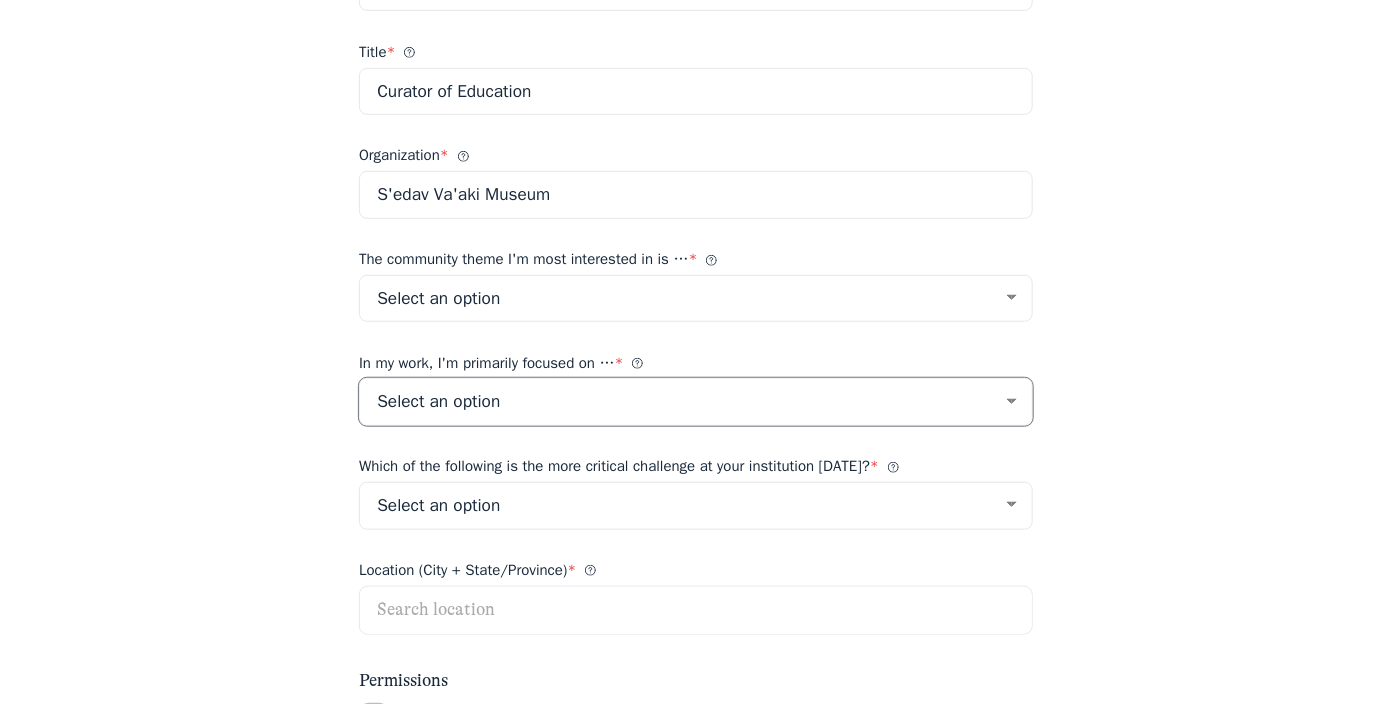 click on "Select an option Progress-Space Research & Community Goals Facilitation Education Visitor Experience Strategy Change Management Evaluation DEAI Curation Membership Development & Fundraising Design Marketing" at bounding box center (696, 402) 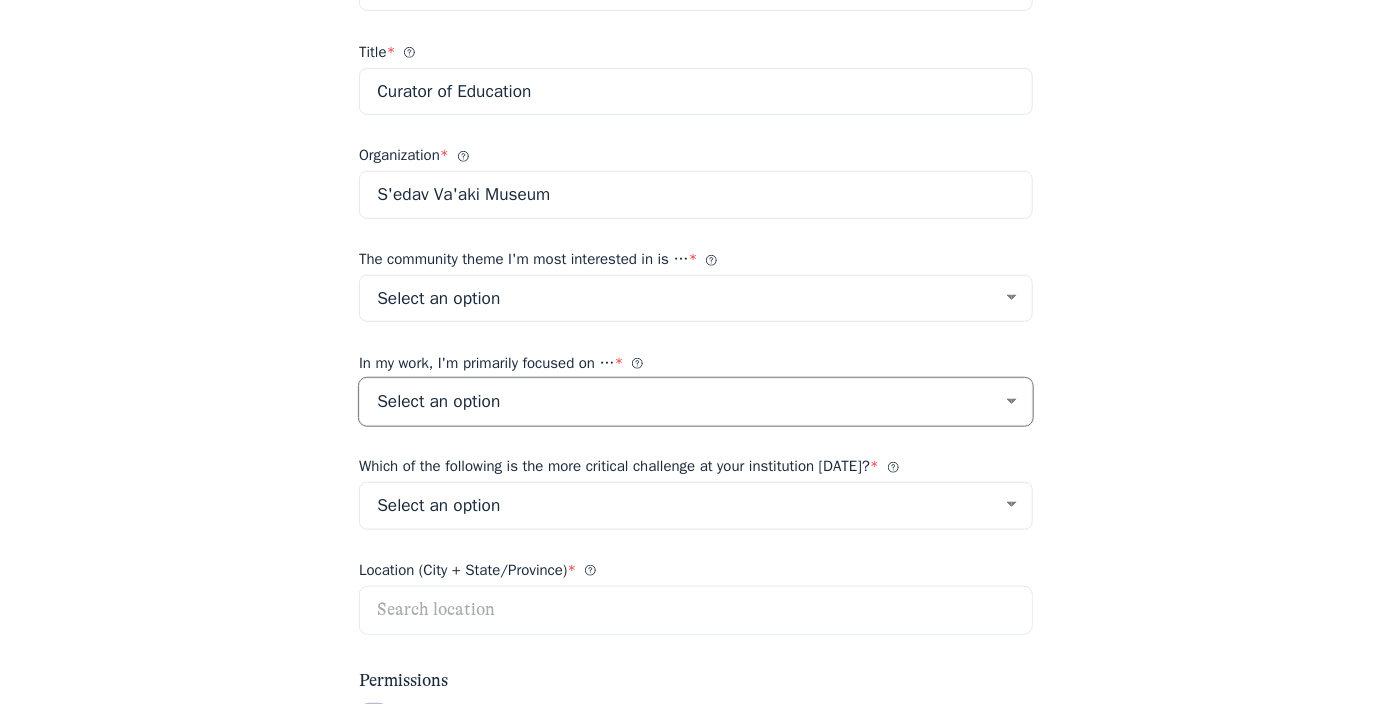 select on "8331" 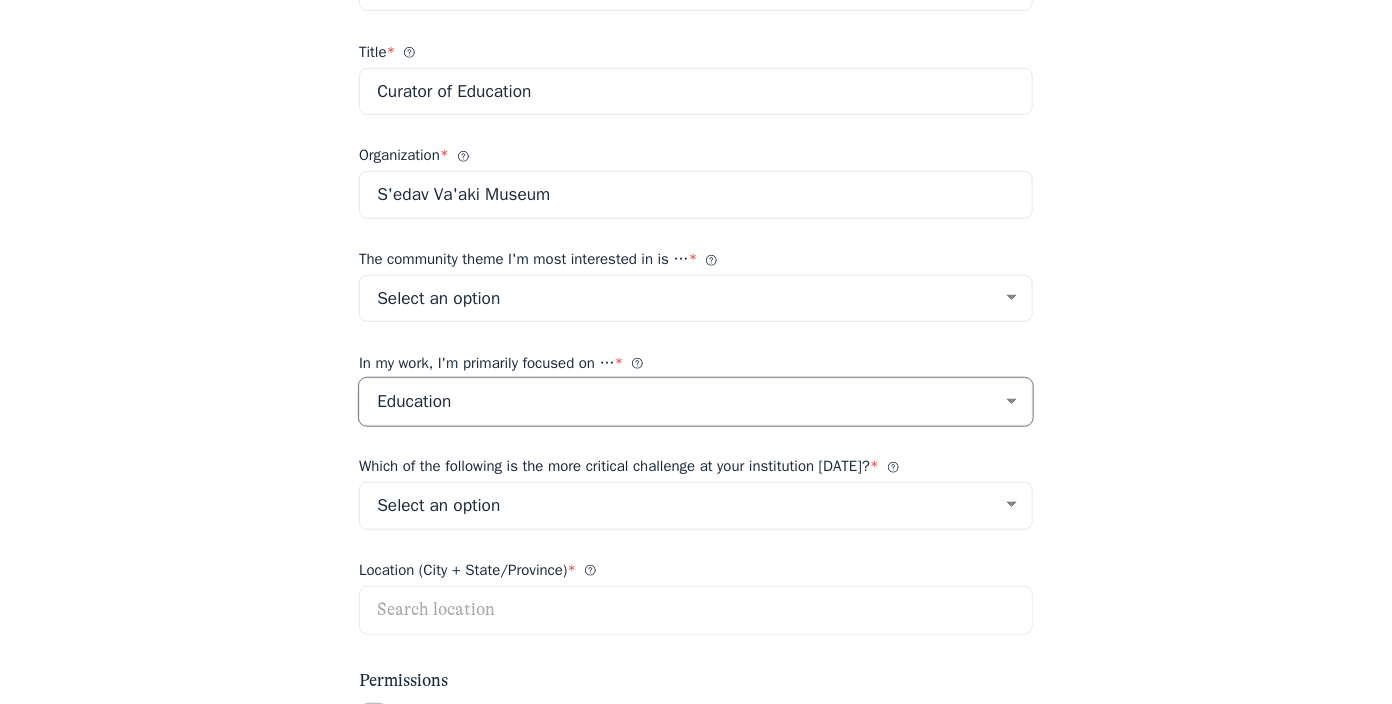 click on "Select an option Progress-Space Research & Community Goals Facilitation Education Visitor Experience Strategy Change Management Evaluation DEAI Curation Membership Development & Fundraising Design Marketing" at bounding box center (696, 402) 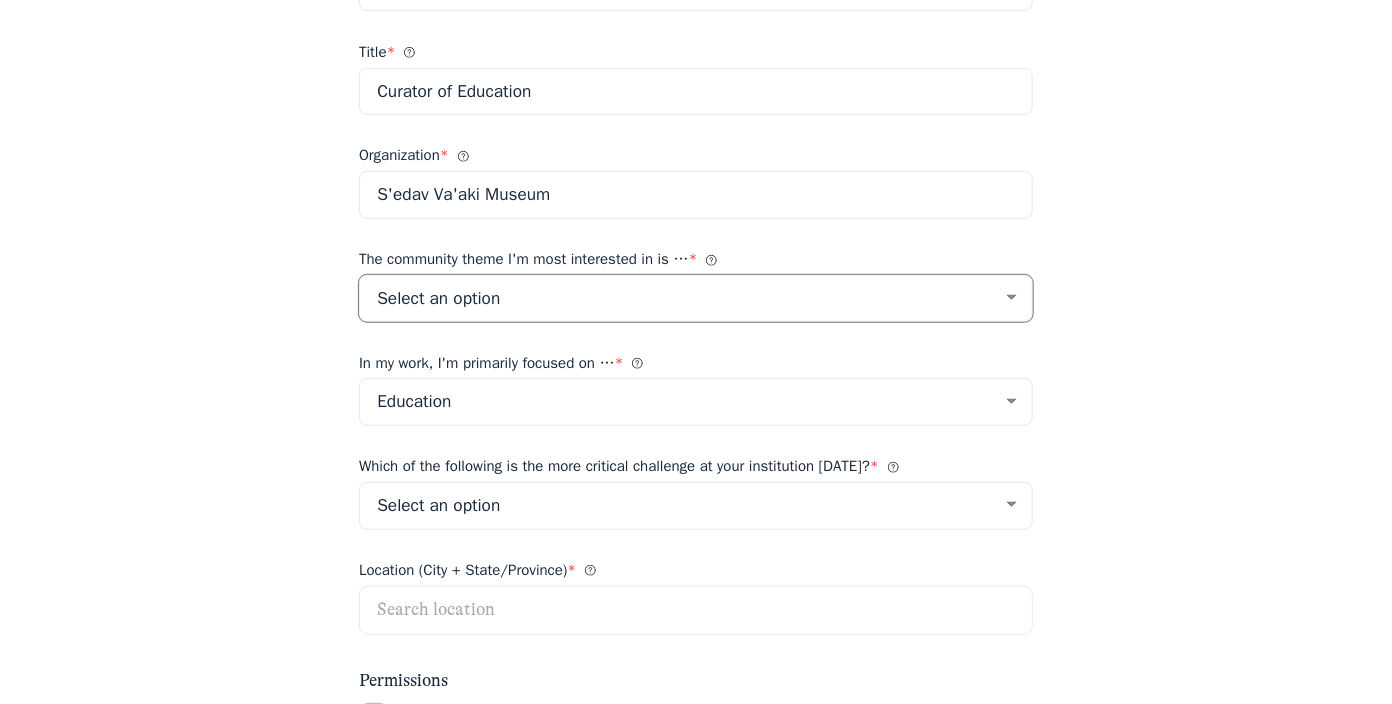 click on "Select an option Listening Imagination Gathering Mapping Leadership Motivations & Goals Strategy" at bounding box center [696, 299] 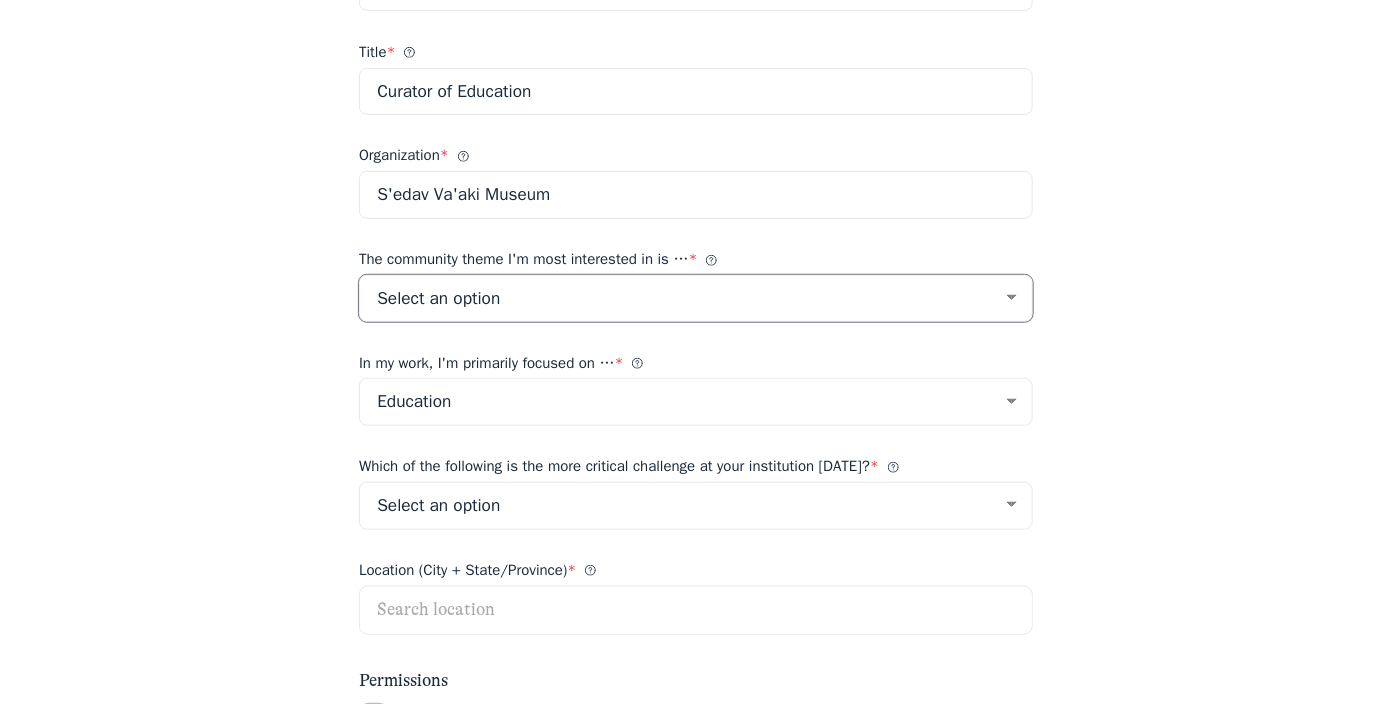 select on "24875" 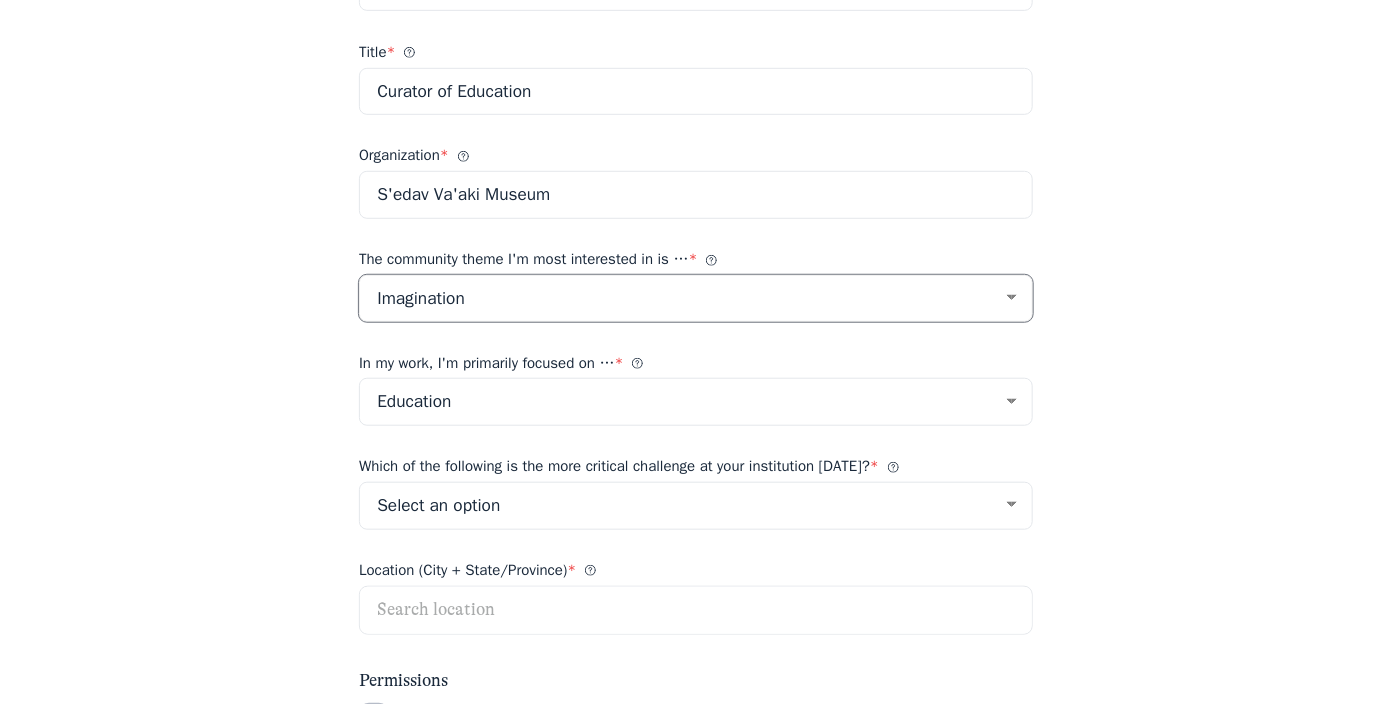 click on "Select an option Listening Imagination Gathering Mapping Leadership Motivations & Goals Strategy" at bounding box center (696, 299) 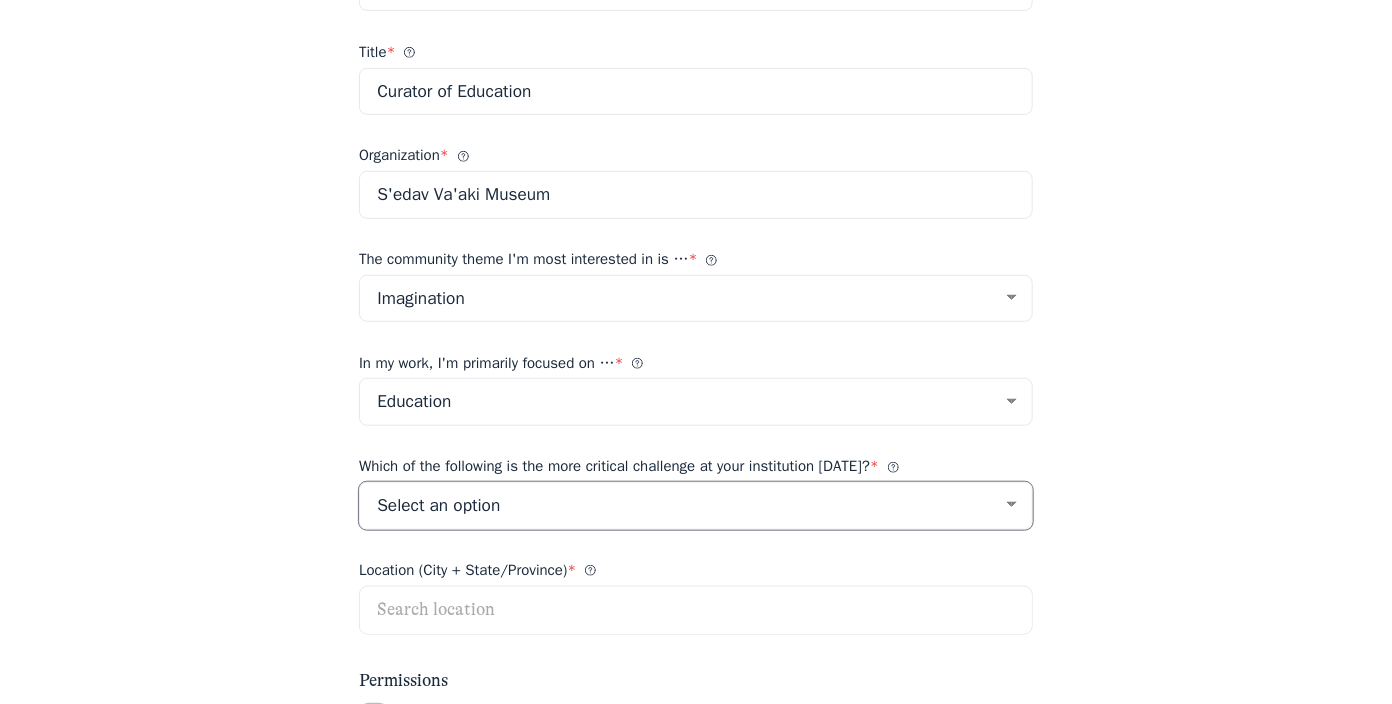 click on "Select an option Audience Engagement and Diversification Strategic Planning, Organizational Alignment, and Inter-Departmental Collaboration Measuring and Communicating Institutional Impact Implementing Effective Data Collection, Management, and Analysis Practices Addressing Issues of Equity, Diversity, and Inclusion N/A" at bounding box center (696, 506) 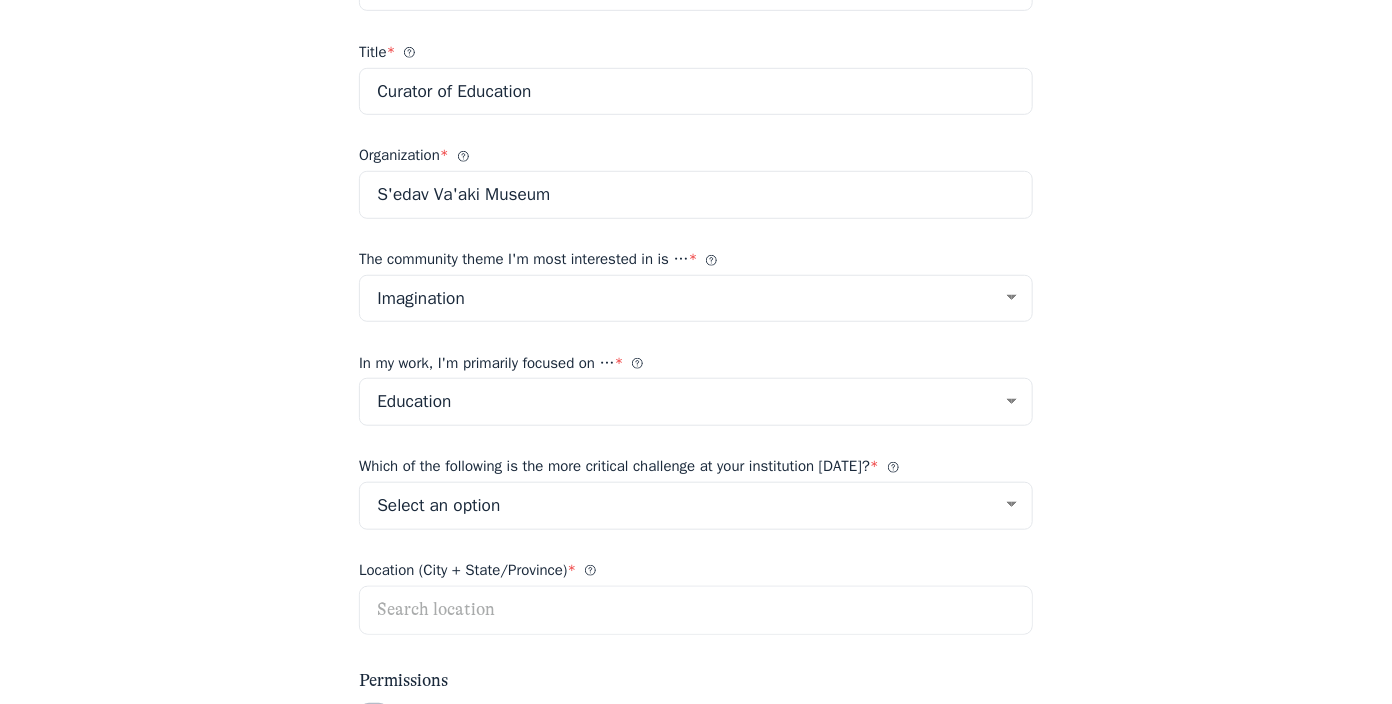 click on "Welcome! Let's start by creating your profile This is a public community. Your profile information will be visible to everyone, including visitors without a community account. Profile photo Recommended size: 300 x 300 Upload a photo Full name * Laura L. Andrew Timezone * (GMT -12:00) International Date Line West (GMT -11:00) American Samoa (GMT -11:00) Midway Island (GMT -10:00) Hawaii (GMT -09:00) Alaska (GMT -08:00) Pacific Time (US & Canada) (GMT -08:00) Tijuana (GMT -07:00) Arizona (GMT -07:00) Chihuahua (GMT -07:00) Mazatlan (GMT -07:00) Mountain Time (US & Canada) (GMT -06:00) Central America (GMT -06:00) Central Time (US & Canada) (GMT -06:00) Guadalajara (GMT -06:00) Mexico City (GMT -06:00) Monterrey (GMT -06:00) Saskatchewan (GMT -05:00) Bogota (GMT -05:00) Eastern Time (US & Canada) (GMT -05:00) Indiana (East) (GMT -05:00) Lima (GMT -05:00) Quito (GMT -04:00) Atlantic Time (Canada) (GMT -04:00) Caracas (GMT -04:00) Georgetown (GMT -04:00) La Paz (GMT -04:00) Puerto Rico (GMT -04:00) Santiago Title" at bounding box center (696, 218) 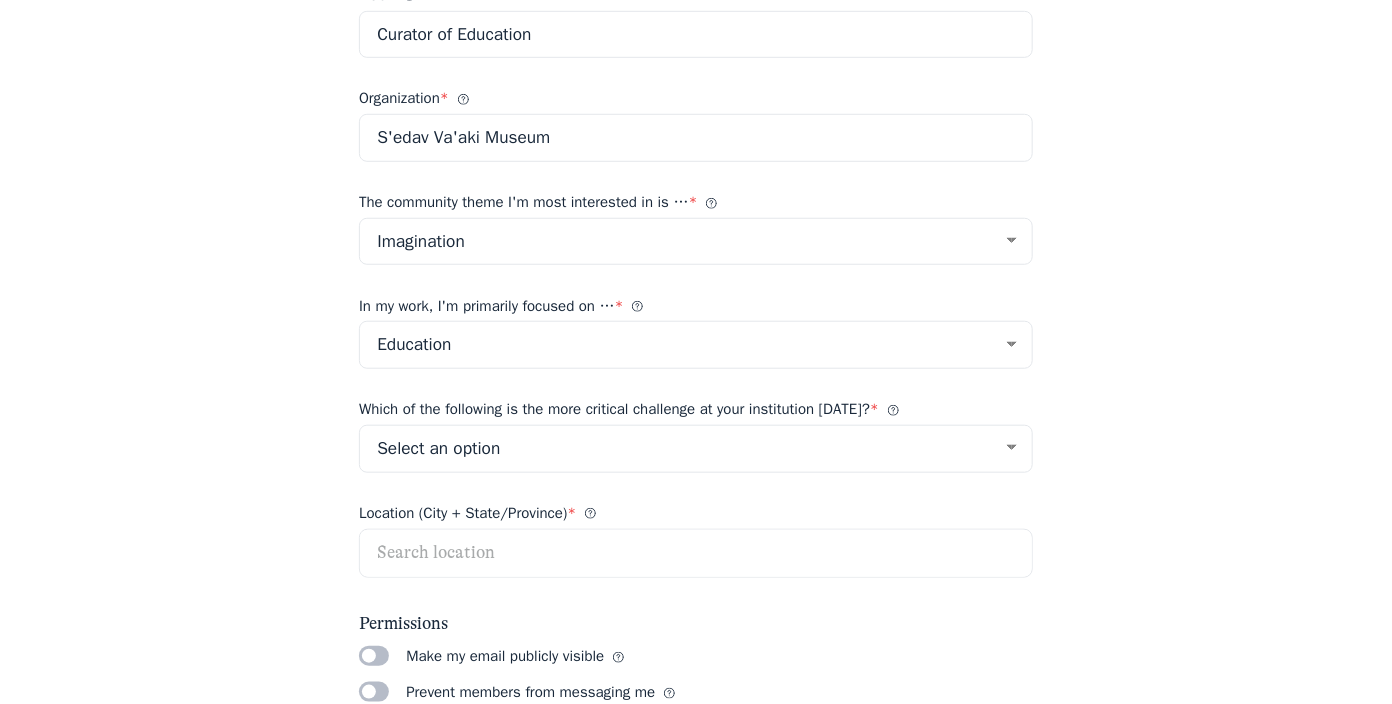 scroll, scrollTop: 700, scrollLeft: 0, axis: vertical 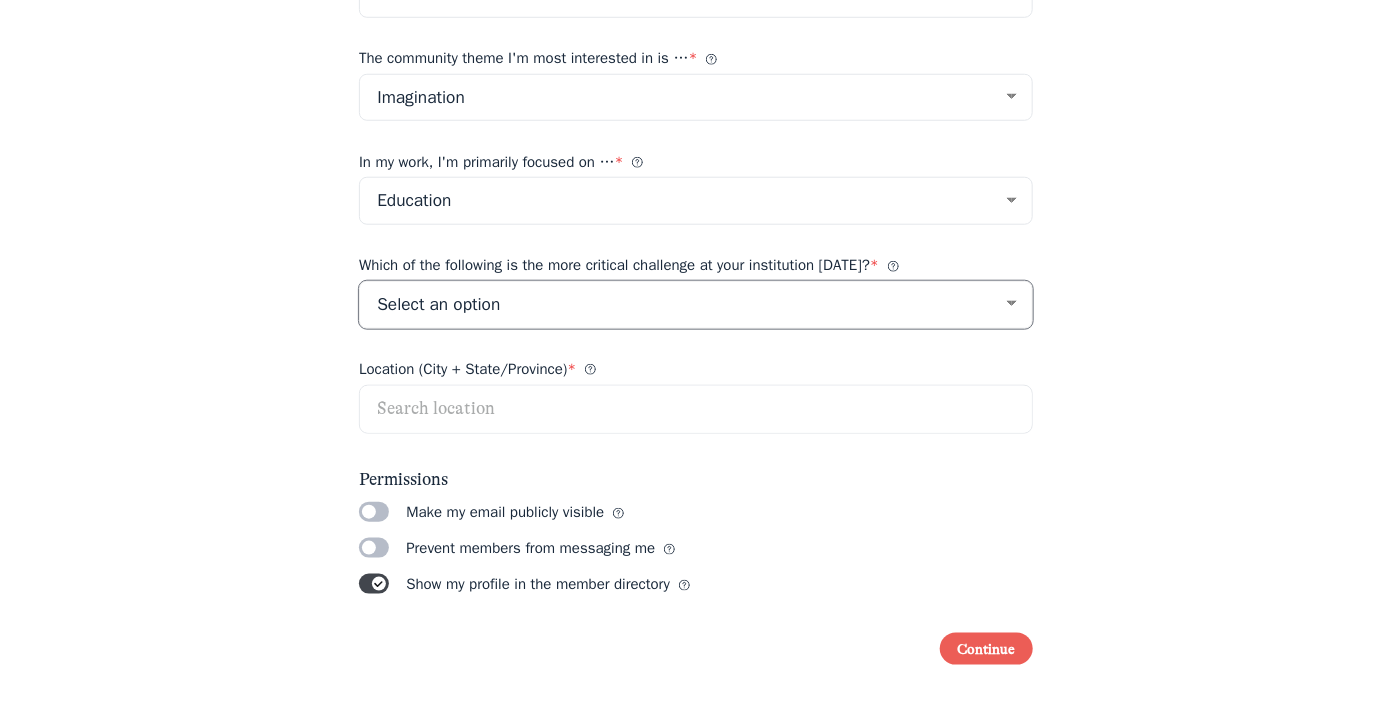 click on "Select an option Audience Engagement and Diversification Strategic Planning, Organizational Alignment, and Inter-Departmental Collaboration Measuring and Communicating Institutional Impact Implementing Effective Data Collection, Management, and Analysis Practices Addressing Issues of Equity, Diversity, and Inclusion N/A" at bounding box center [696, 305] 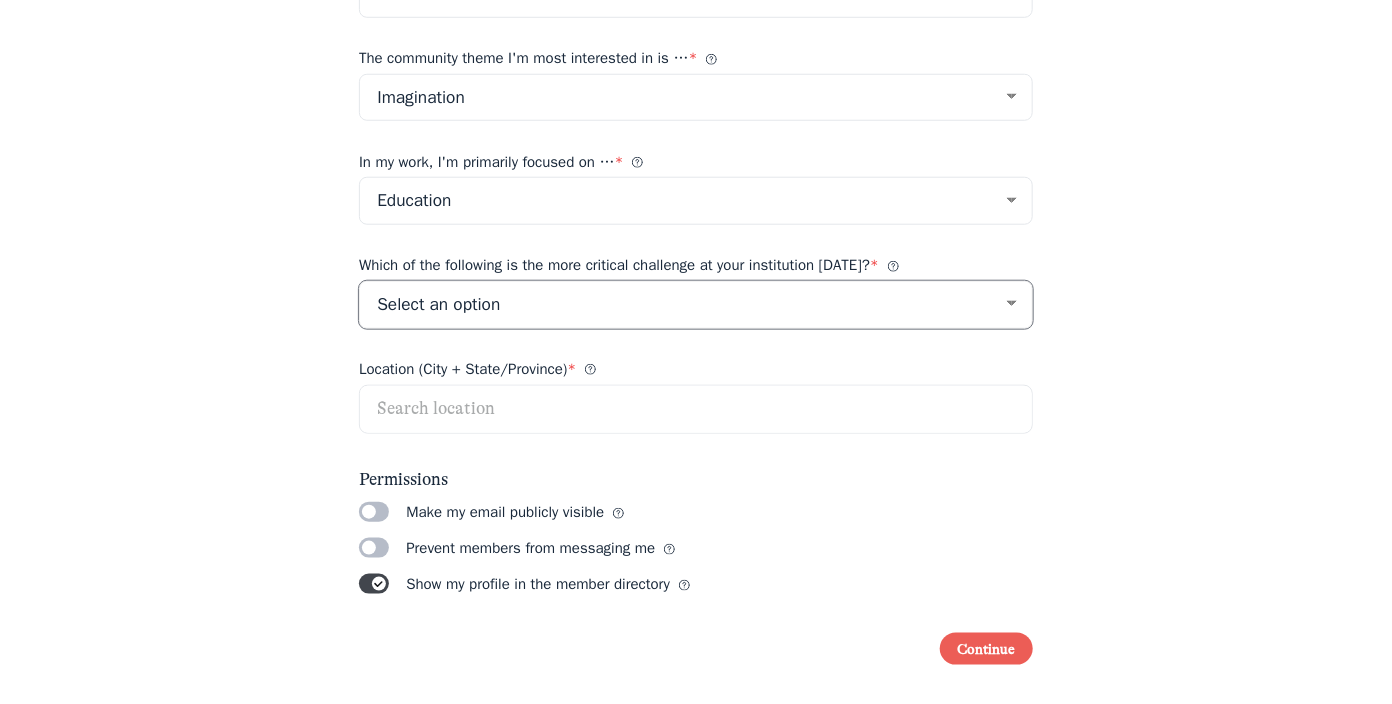 select on "54315" 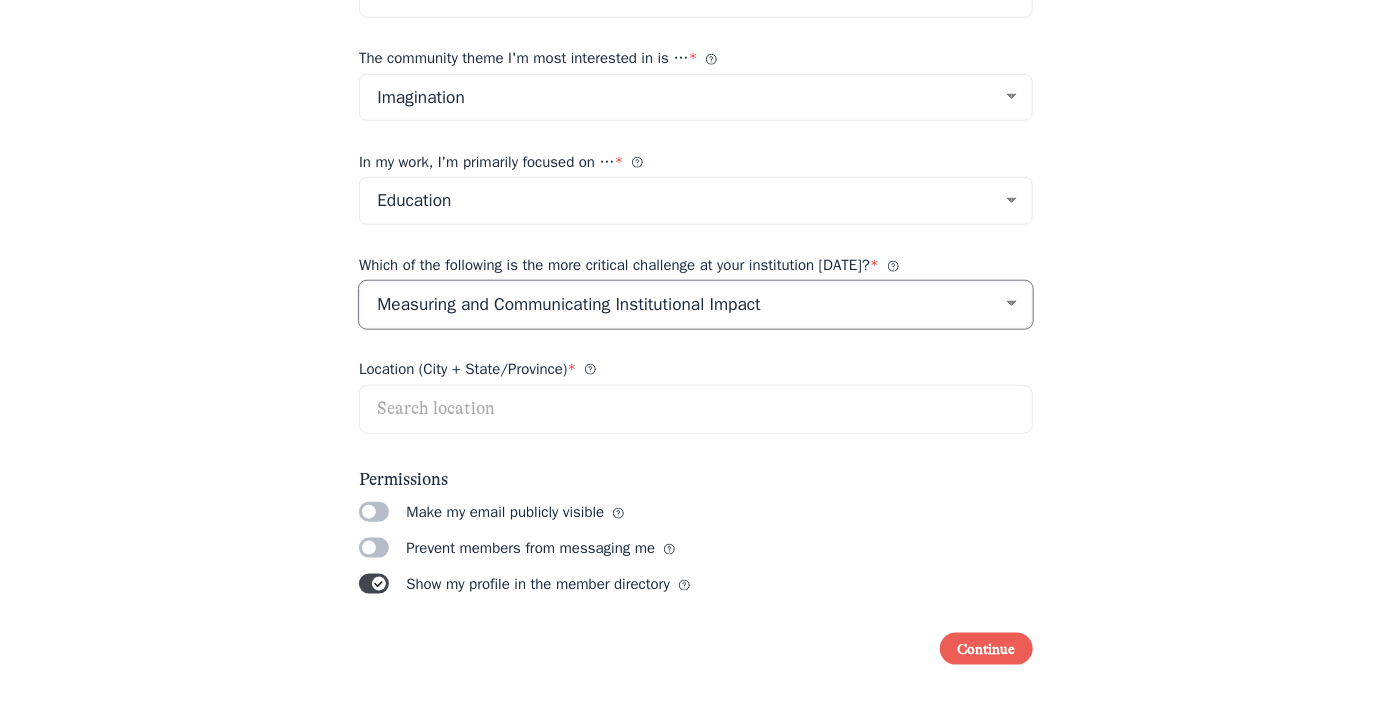 click on "Select an option Audience Engagement and Diversification Strategic Planning, Organizational Alignment, and Inter-Departmental Collaboration Measuring and Communicating Institutional Impact Implementing Effective Data Collection, Management, and Analysis Practices Addressing Issues of Equity, Diversity, and Inclusion N/A" at bounding box center (696, 305) 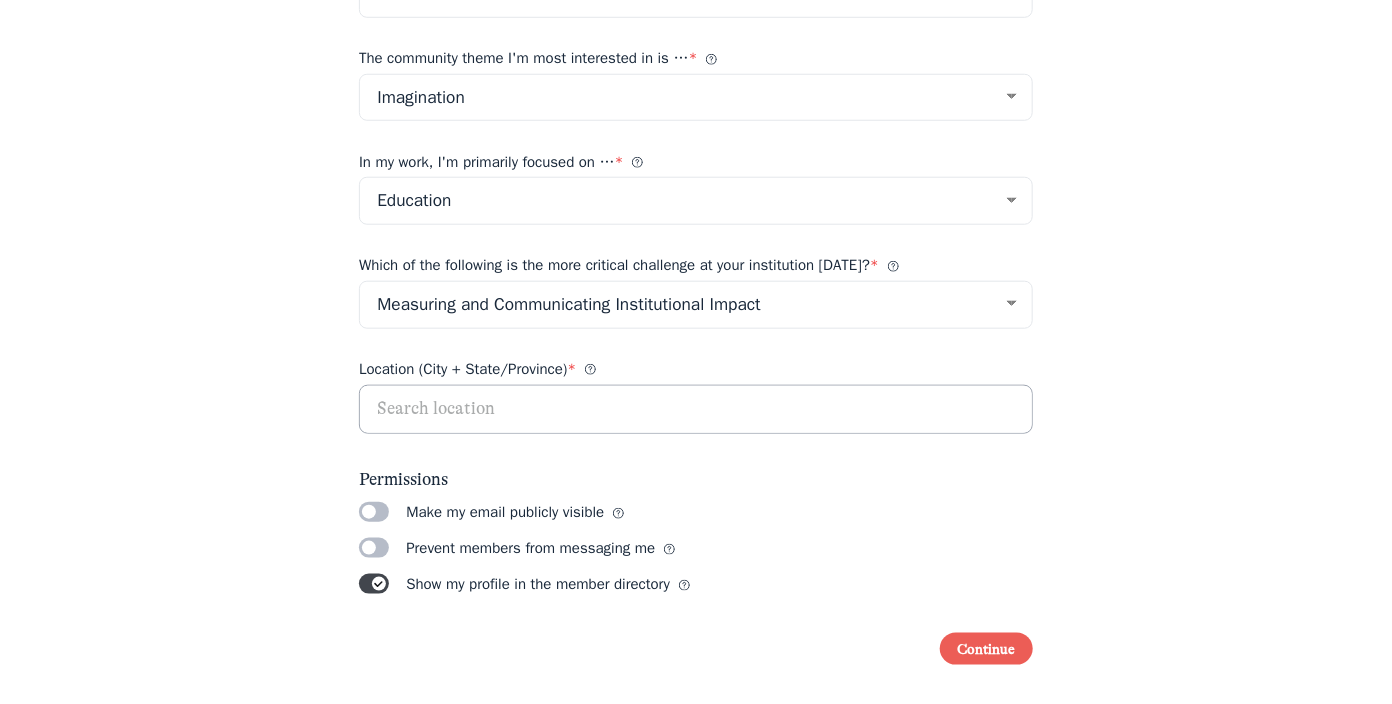click at bounding box center (696, 410) 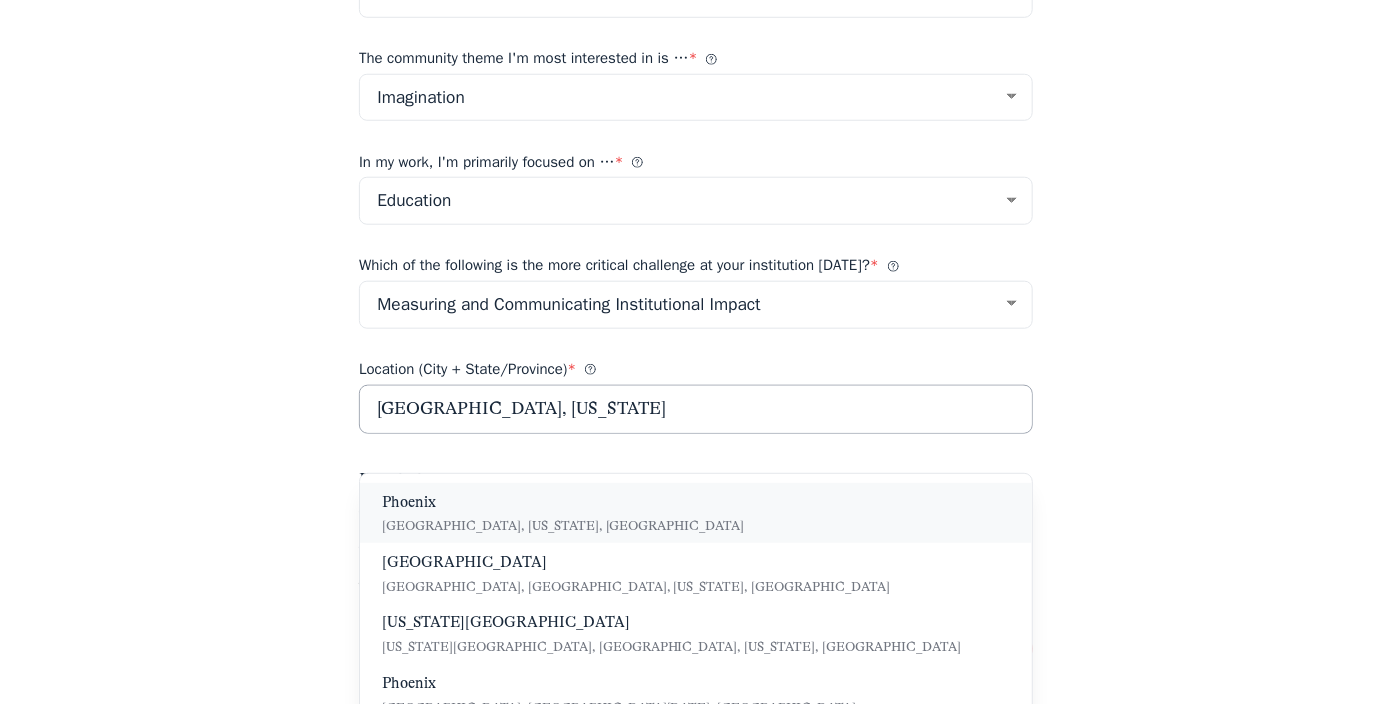 type on "Phoenix, Arizona" 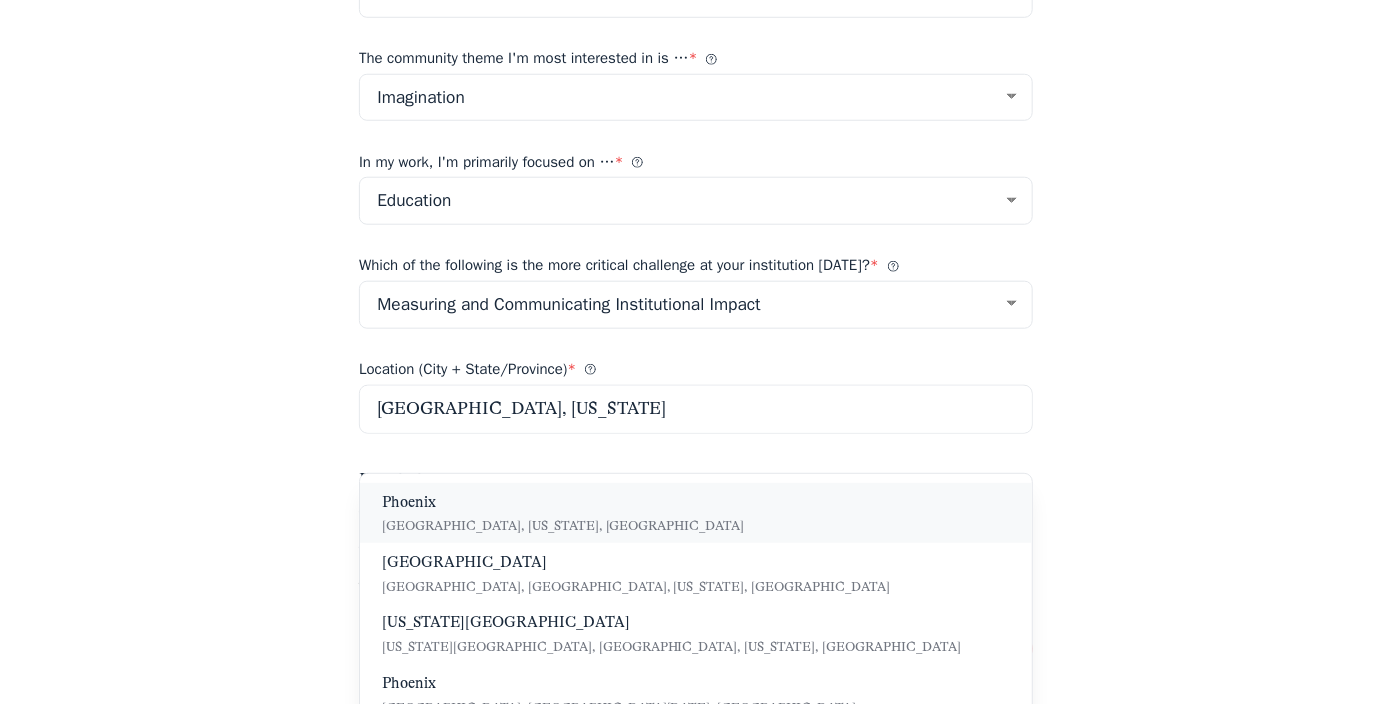 click on "Welcome! Let's start by creating your profile This is a public community. Your profile information will be visible to everyone, including visitors without a community account. Profile photo Recommended size: 300 x 300 Upload a photo Full name * Laura L. Andrew Timezone * (GMT -12:00) International Date Line West (GMT -11:00) American Samoa (GMT -11:00) Midway Island (GMT -10:00) Hawaii (GMT -09:00) Alaska (GMT -08:00) Pacific Time (US & Canada) (GMT -08:00) Tijuana (GMT -07:00) Arizona (GMT -07:00) Chihuahua (GMT -07:00) Mazatlan (GMT -07:00) Mountain Time (US & Canada) (GMT -06:00) Central America (GMT -06:00) Central Time (US & Canada) (GMT -06:00) Guadalajara (GMT -06:00) Mexico City (GMT -06:00) Monterrey (GMT -06:00) Saskatchewan (GMT -05:00) Bogota (GMT -05:00) Eastern Time (US & Canada) (GMT -05:00) Indiana (East) (GMT -05:00) Lima (GMT -05:00) Quito (GMT -04:00) Atlantic Time (Canada) (GMT -04:00) Caracas (GMT -04:00) Georgetown (GMT -04:00) La Paz (GMT -04:00) Puerto Rico (GMT -04:00) Santiago Title" at bounding box center [696, 17] 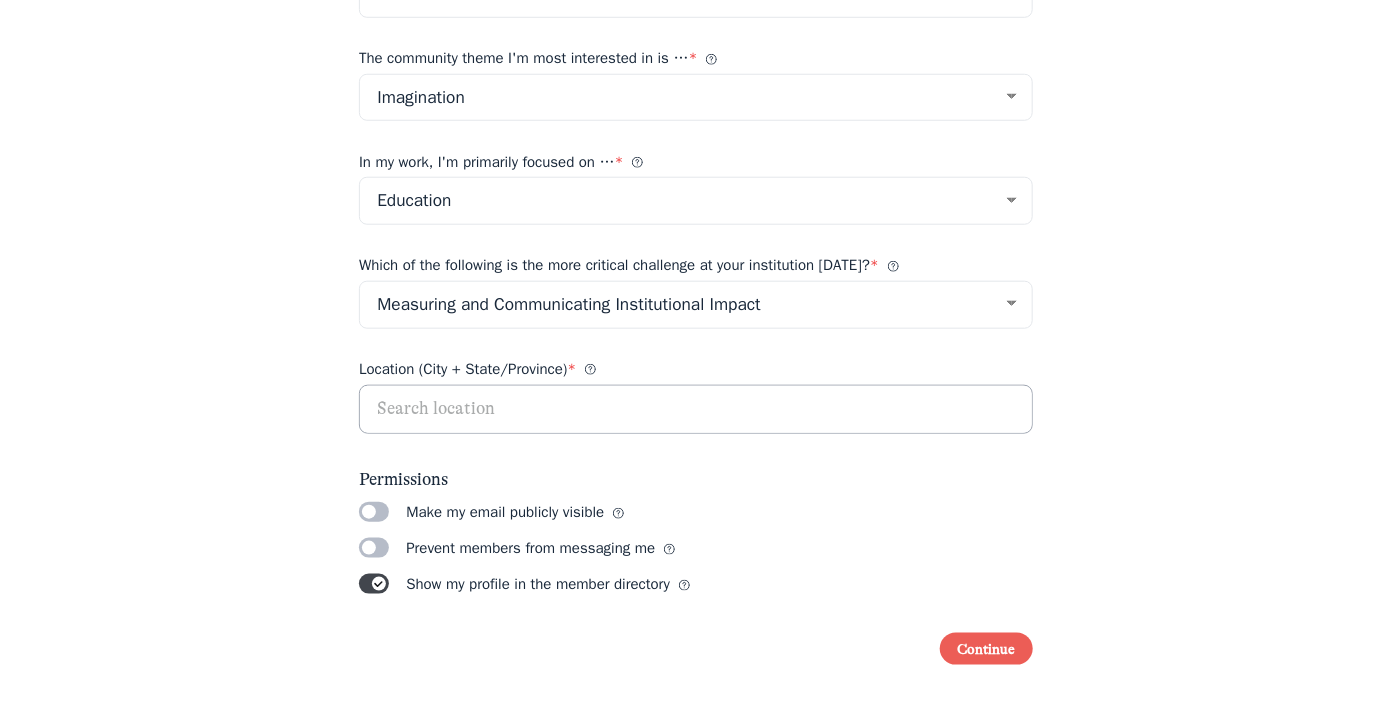 click at bounding box center (696, 410) 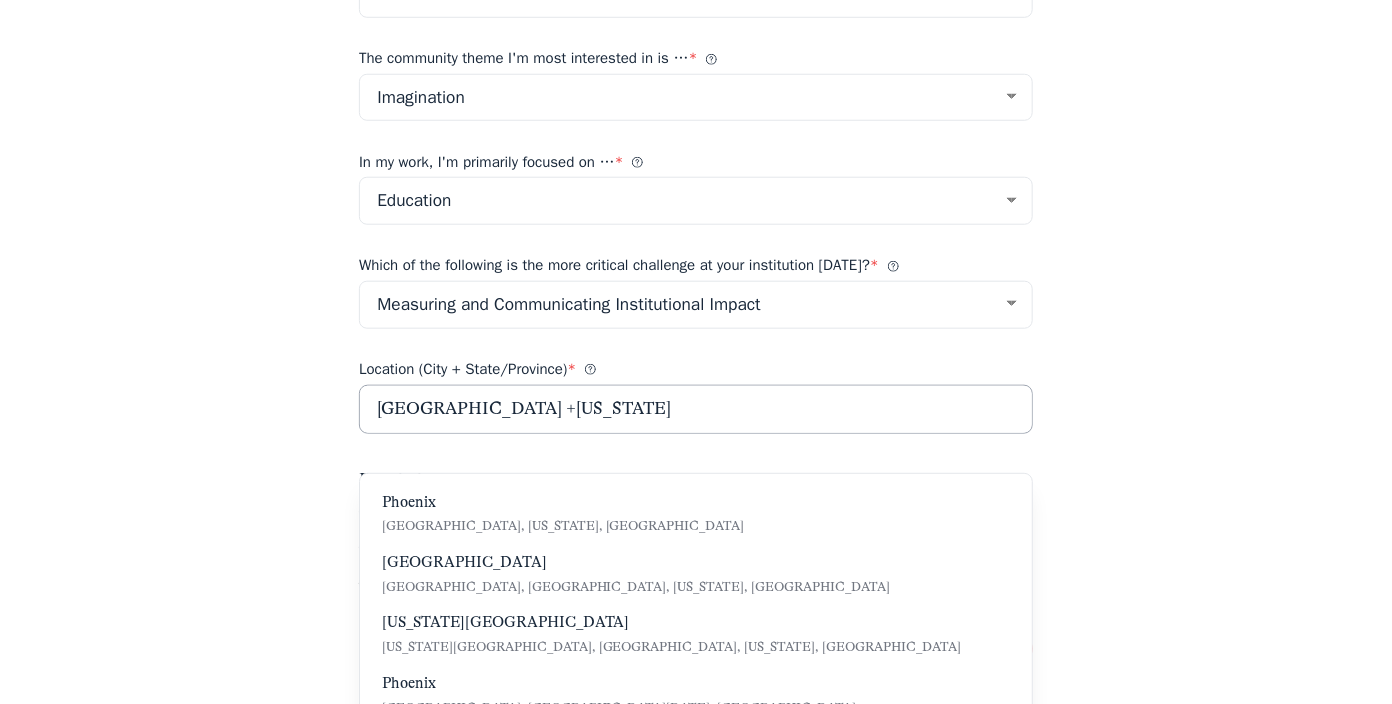 type on "Phoenix +Arizona" 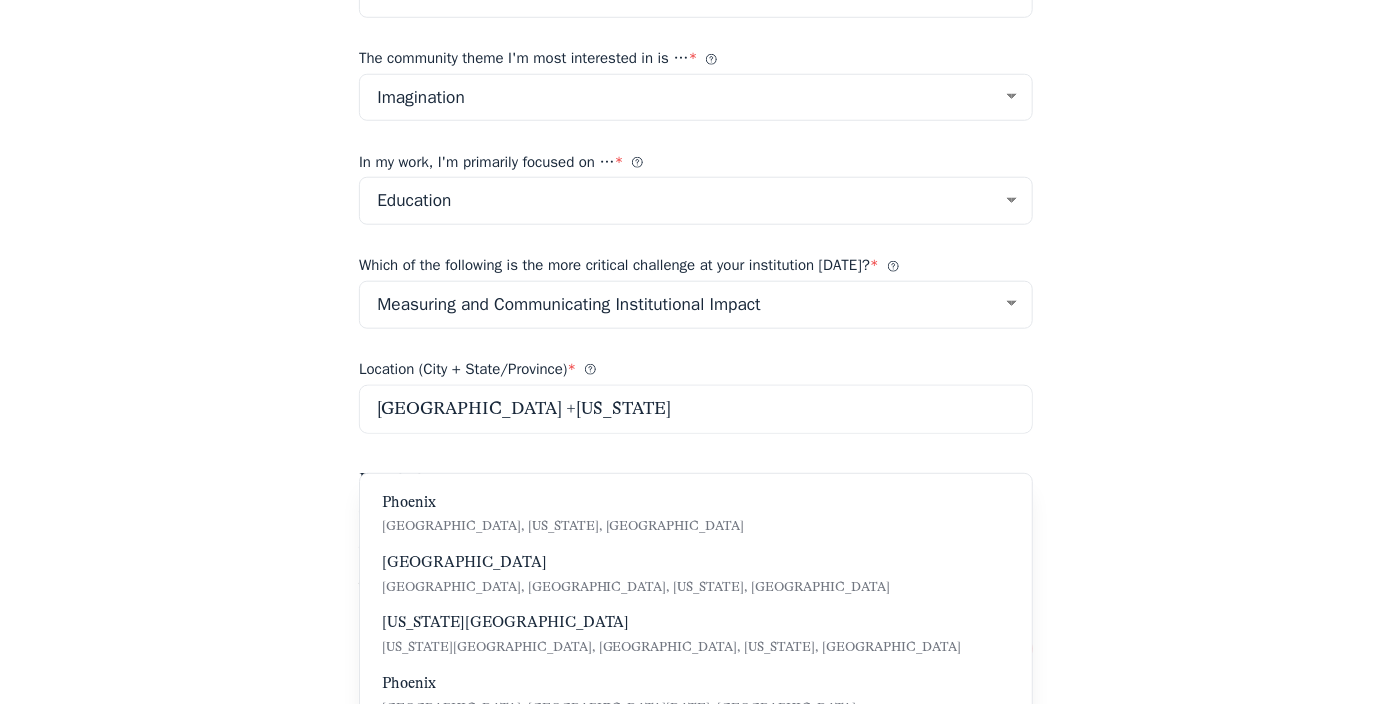 click on "Welcome! Let's start by creating your profile This is a public community. Your profile information will be visible to everyone, including visitors without a community account. Profile photo Recommended size: 300 x 300 Upload a photo Full name * Laura L. Andrew Timezone * (GMT -12:00) International Date Line West (GMT -11:00) American Samoa (GMT -11:00) Midway Island (GMT -10:00) Hawaii (GMT -09:00) Alaska (GMT -08:00) Pacific Time (US & Canada) (GMT -08:00) Tijuana (GMT -07:00) Arizona (GMT -07:00) Chihuahua (GMT -07:00) Mazatlan (GMT -07:00) Mountain Time (US & Canada) (GMT -06:00) Central America (GMT -06:00) Central Time (US & Canada) (GMT -06:00) Guadalajara (GMT -06:00) Mexico City (GMT -06:00) Monterrey (GMT -06:00) Saskatchewan (GMT -05:00) Bogota (GMT -05:00) Eastern Time (US & Canada) (GMT -05:00) Indiana (East) (GMT -05:00) Lima (GMT -05:00) Quito (GMT -04:00) Atlantic Time (Canada) (GMT -04:00) Caracas (GMT -04:00) Georgetown (GMT -04:00) La Paz (GMT -04:00) Puerto Rico (GMT -04:00) Santiago Title" at bounding box center (696, 17) 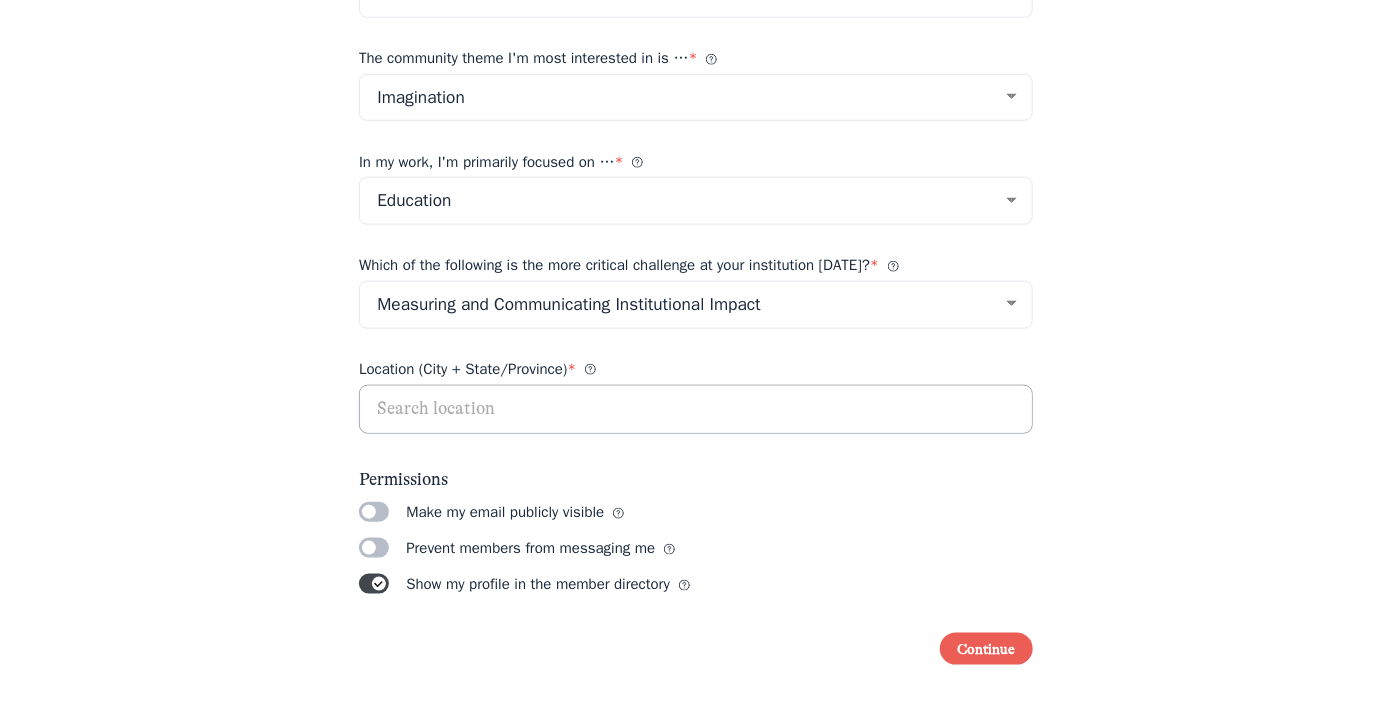 click at bounding box center [696, 410] 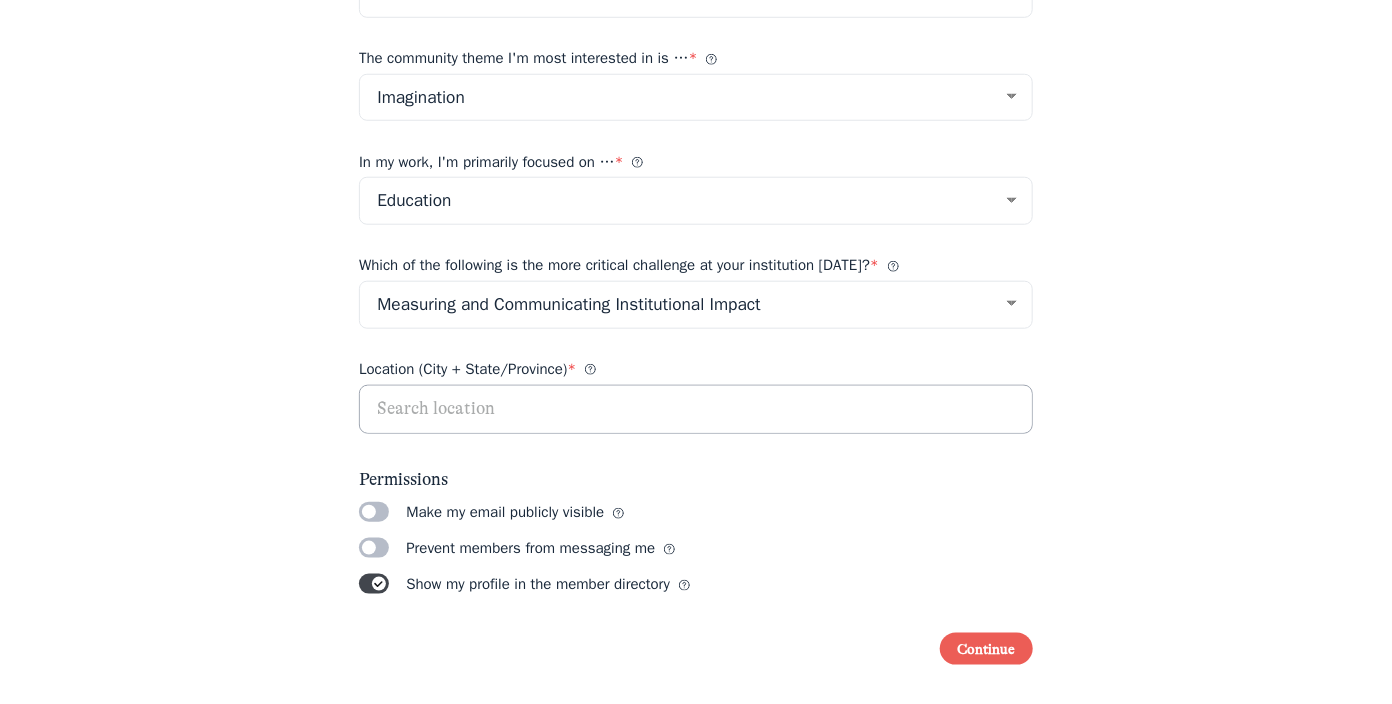 click at bounding box center (696, 410) 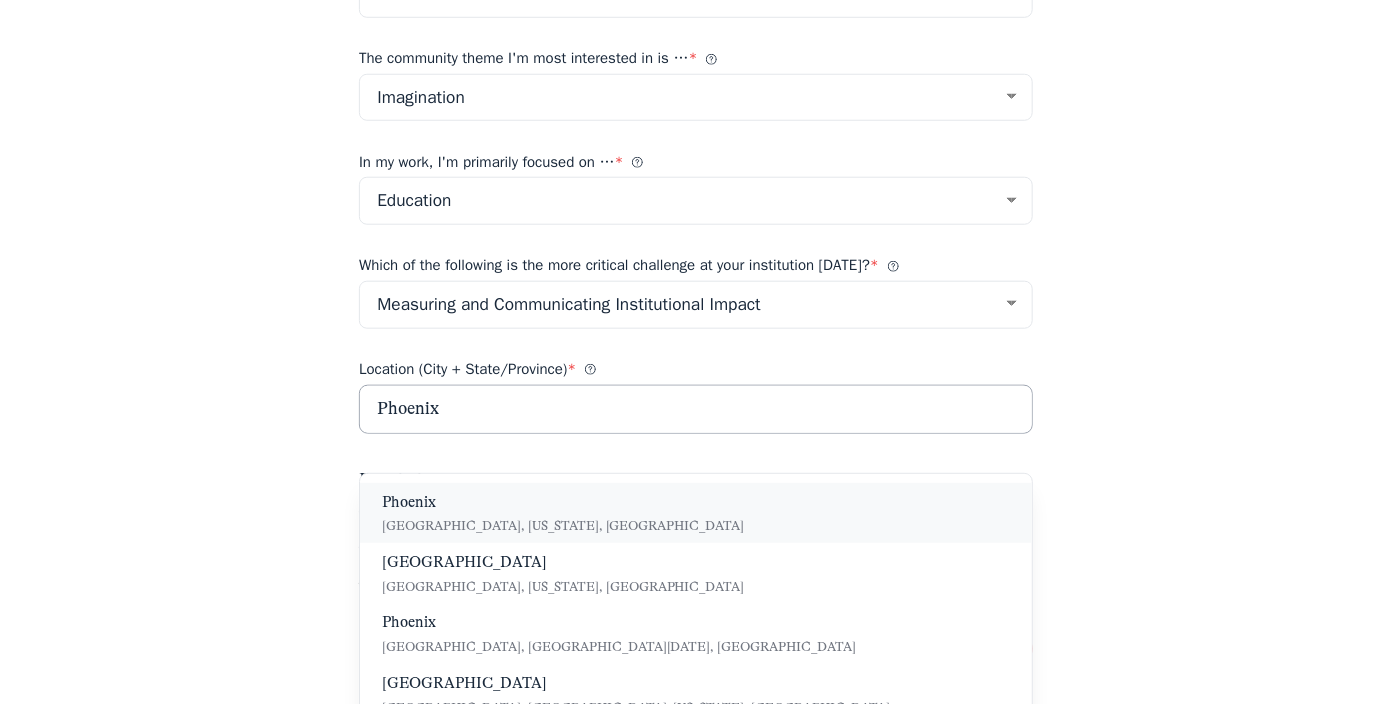 type on "Phoenix" 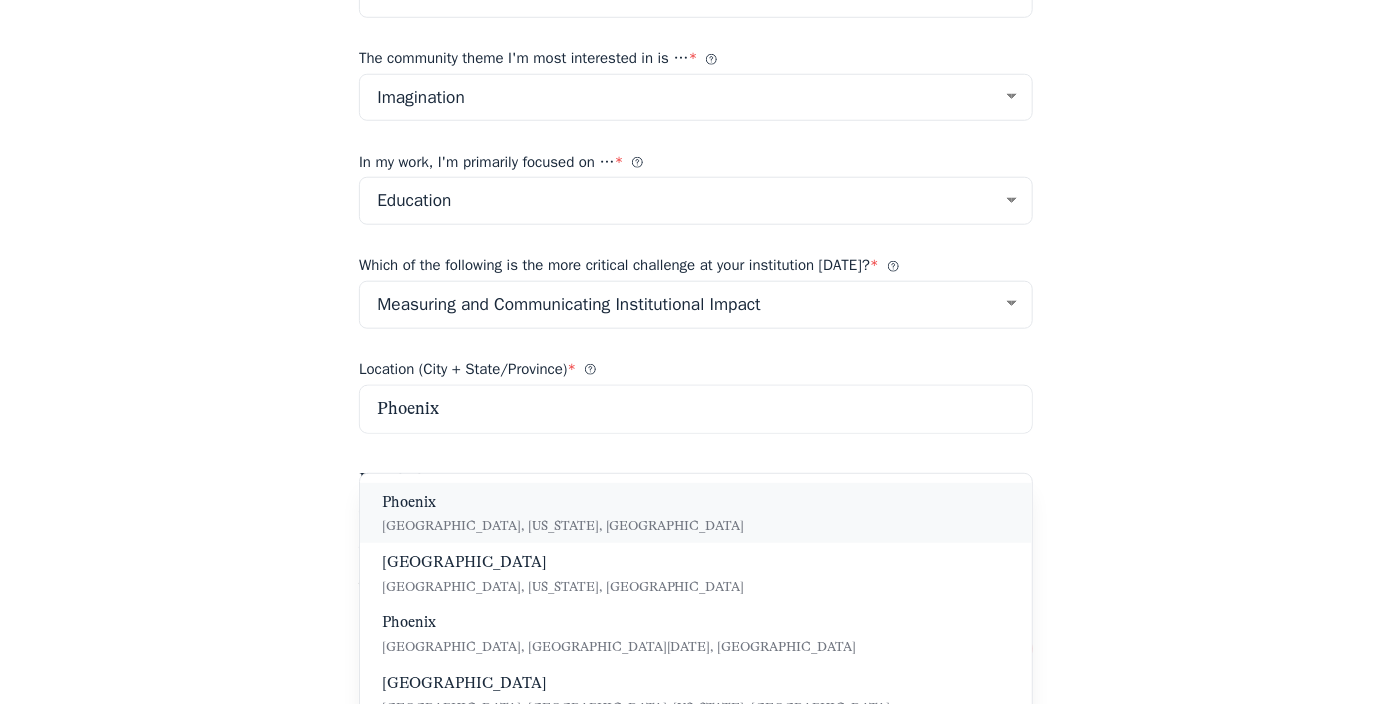 click on "Phoenix Phoenix, Arizona, United States" at bounding box center [696, 513] 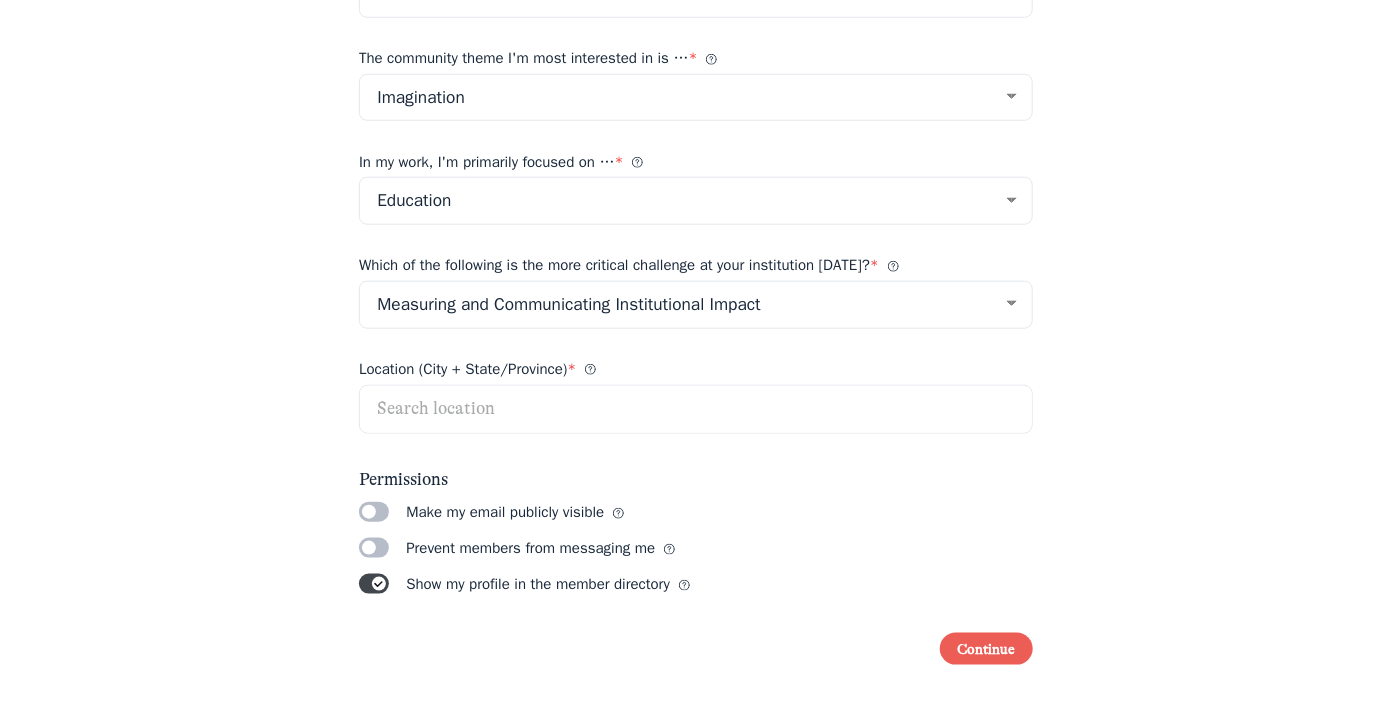 type on "Phoenix, Arizona, United States" 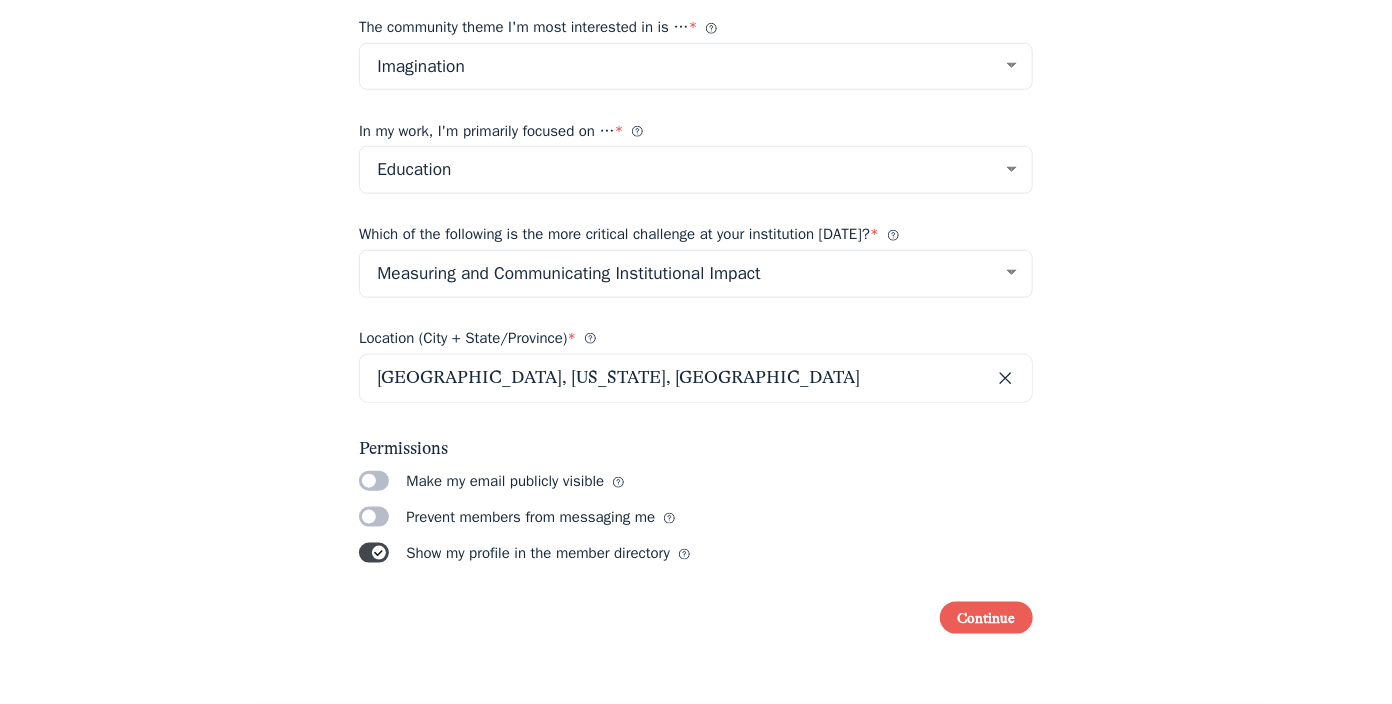 scroll, scrollTop: 765, scrollLeft: 0, axis: vertical 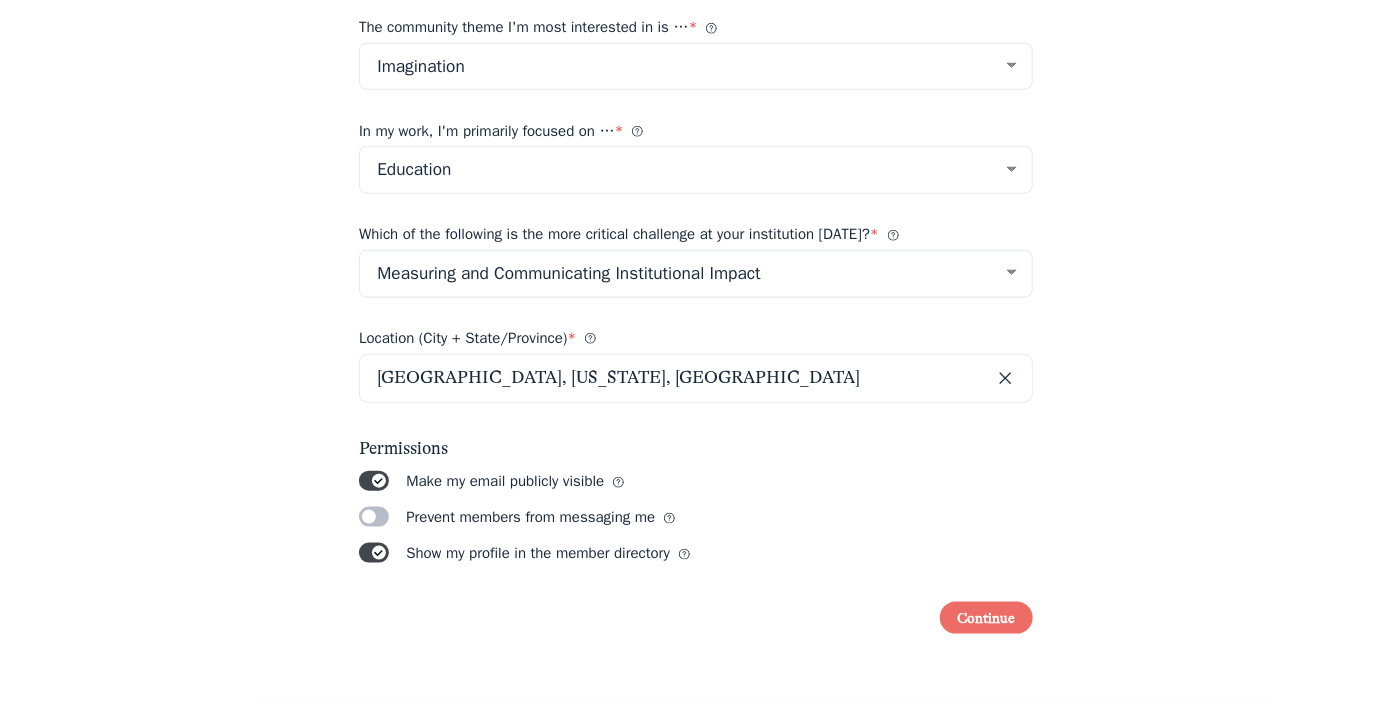 click on "Continue" at bounding box center [986, 618] 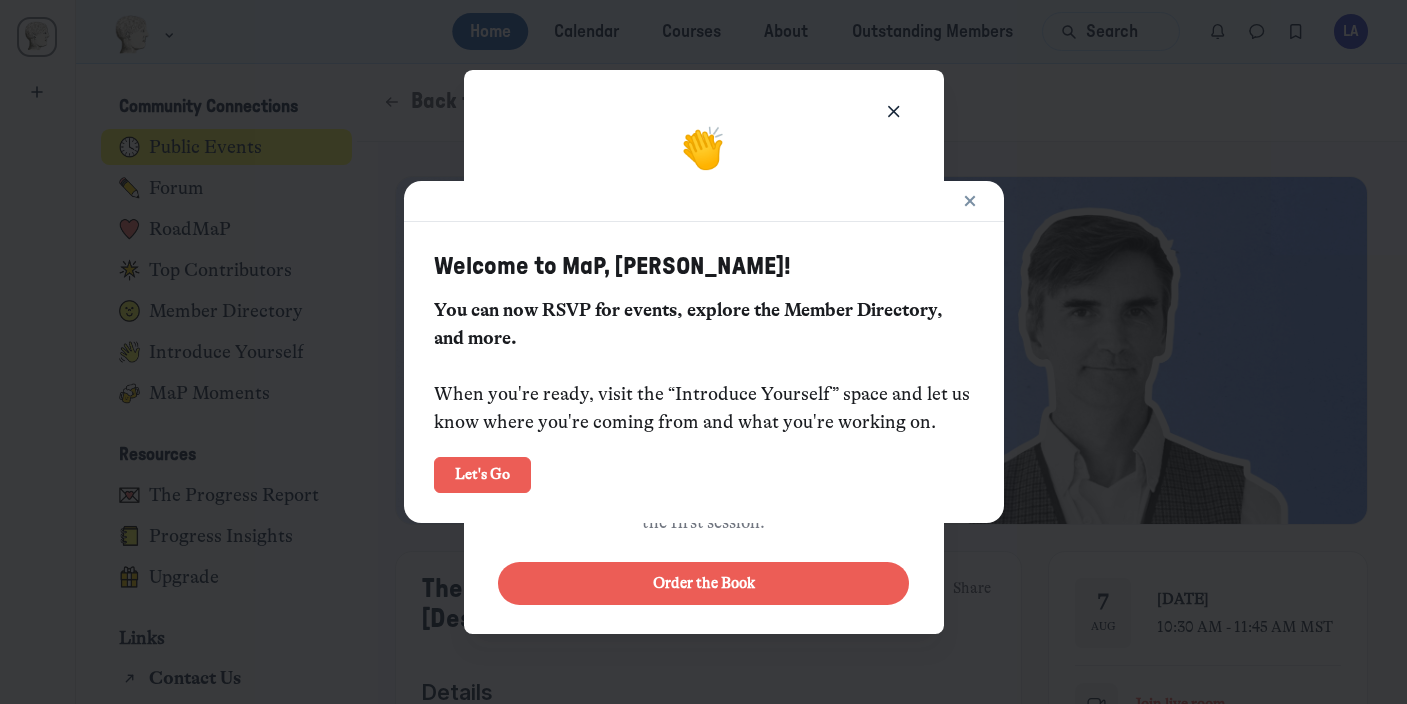 scroll, scrollTop: 0, scrollLeft: 0, axis: both 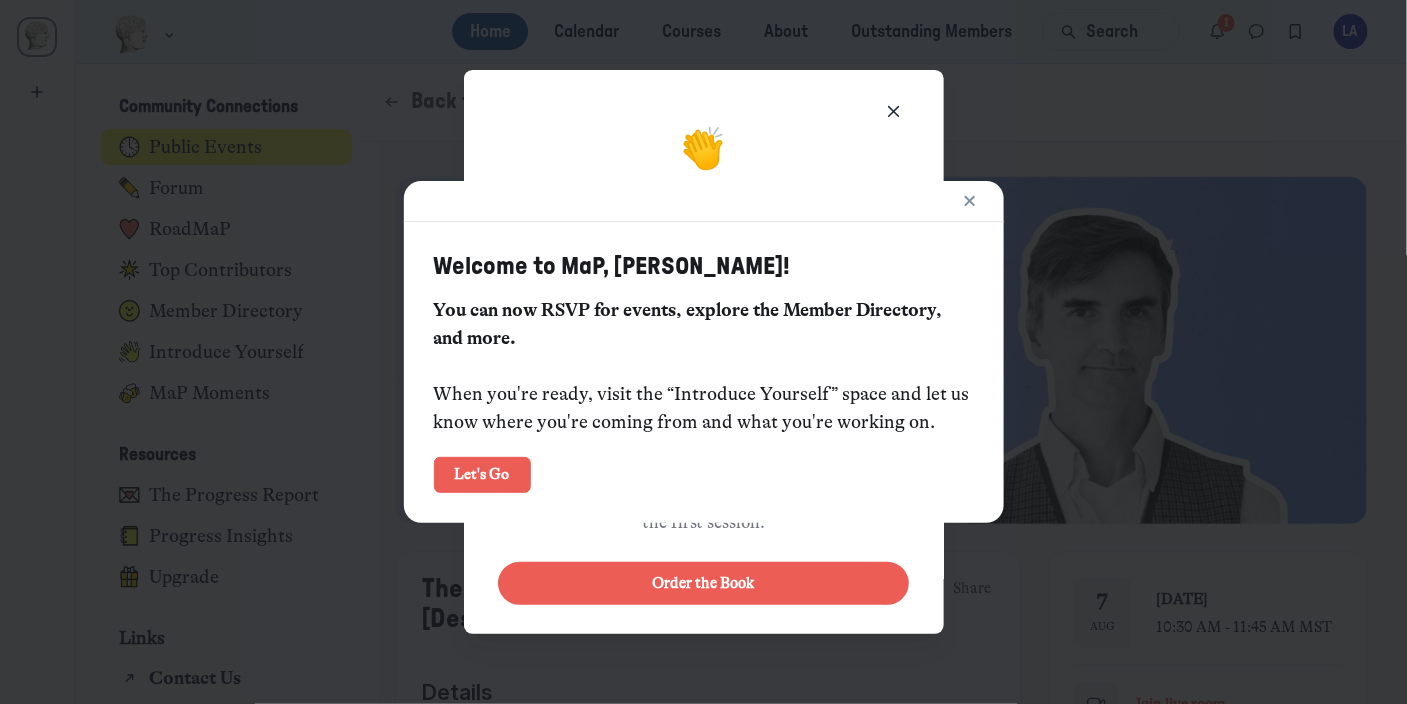 click on "Let's Go" at bounding box center (482, 475) 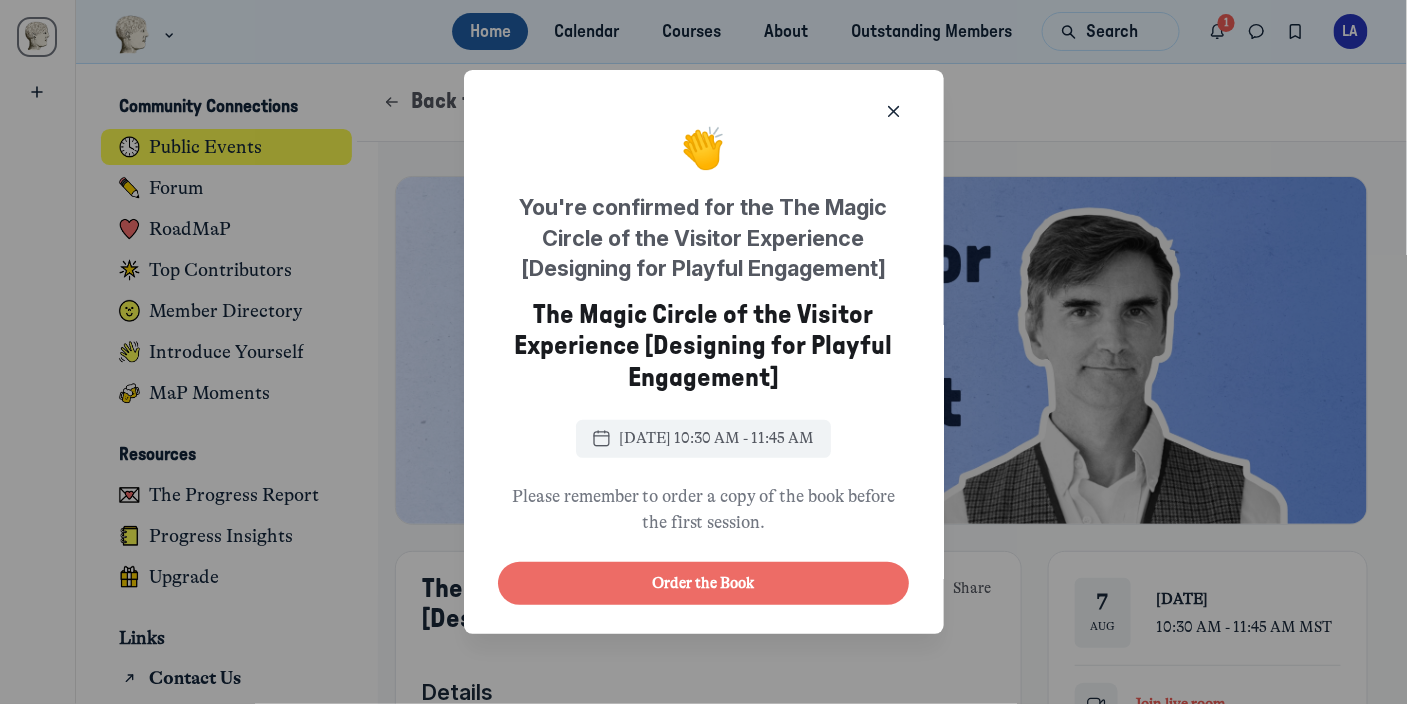 click on "Order the Book" at bounding box center [703, 583] 